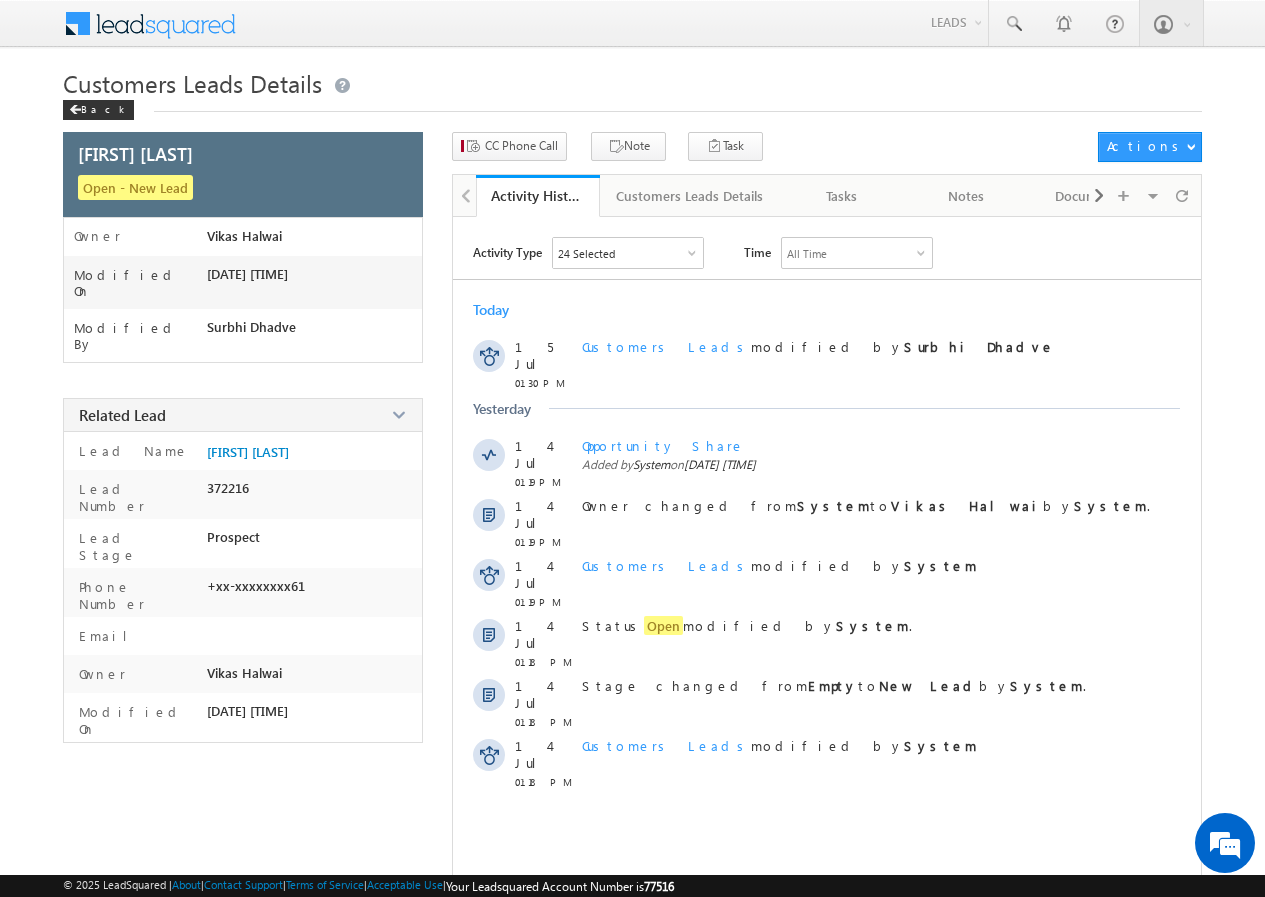 scroll, scrollTop: 0, scrollLeft: 0, axis: both 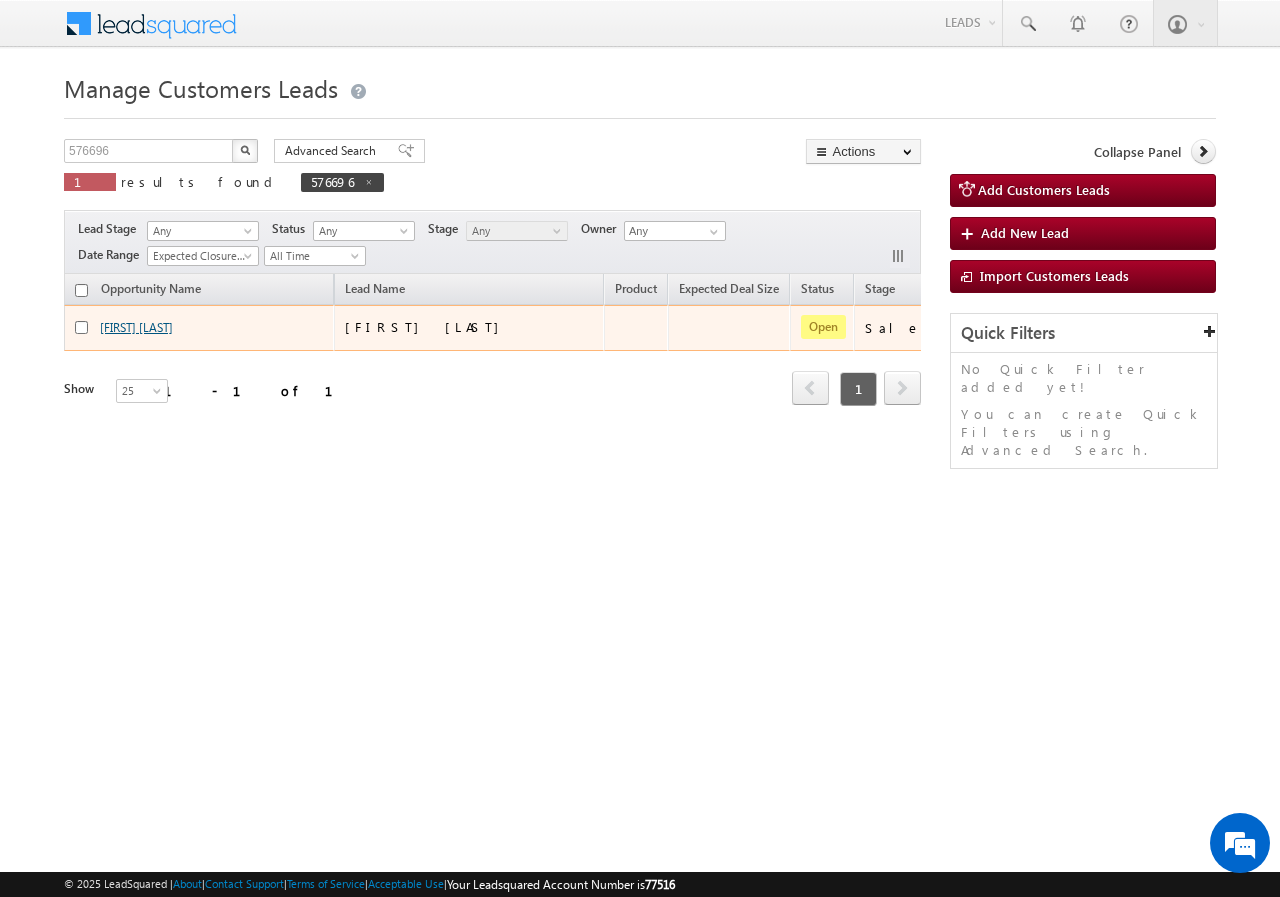 click on "[FIRST] [LAST]" at bounding box center (136, 327) 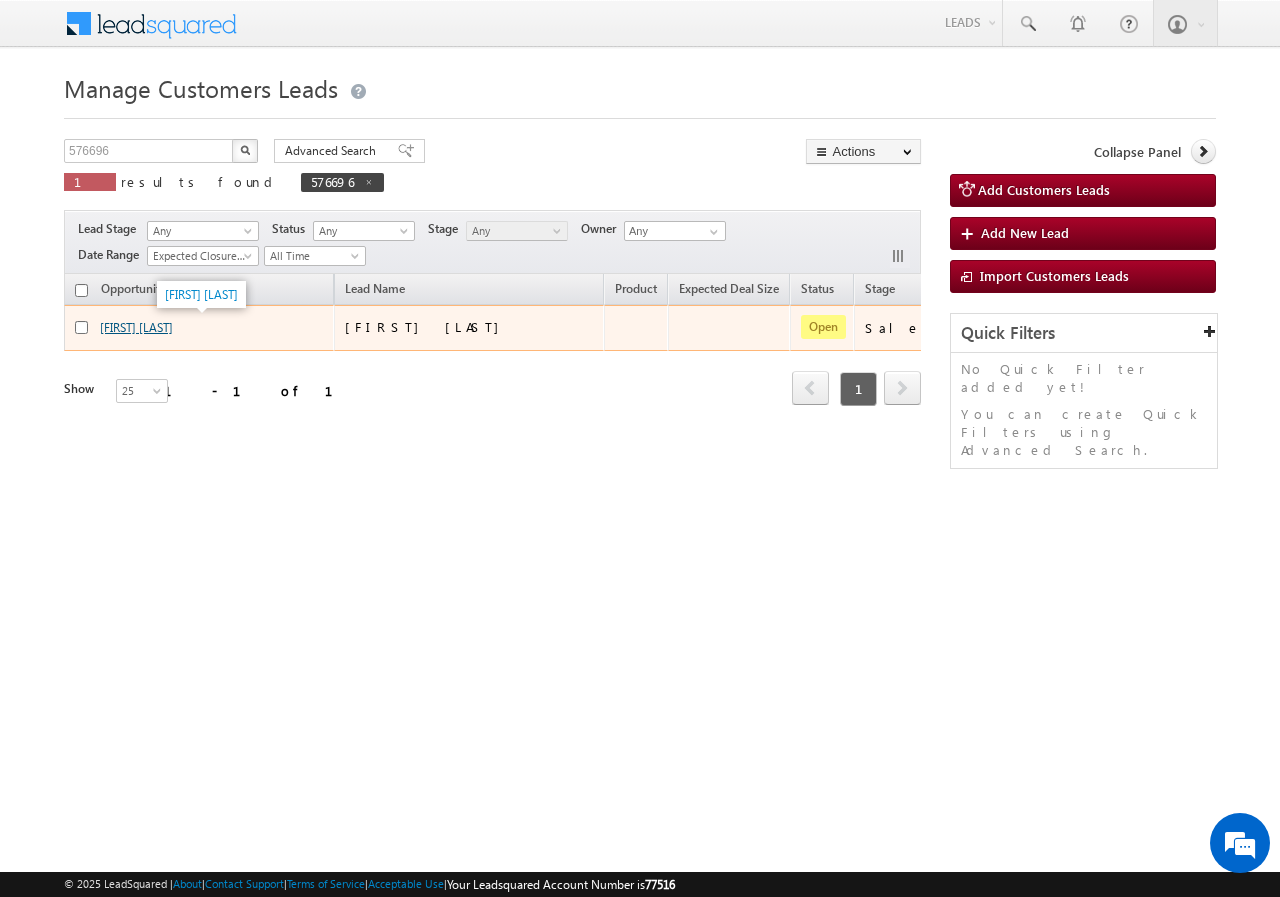 drag, startPoint x: 174, startPoint y: 330, endPoint x: 163, endPoint y: 326, distance: 11.7046995 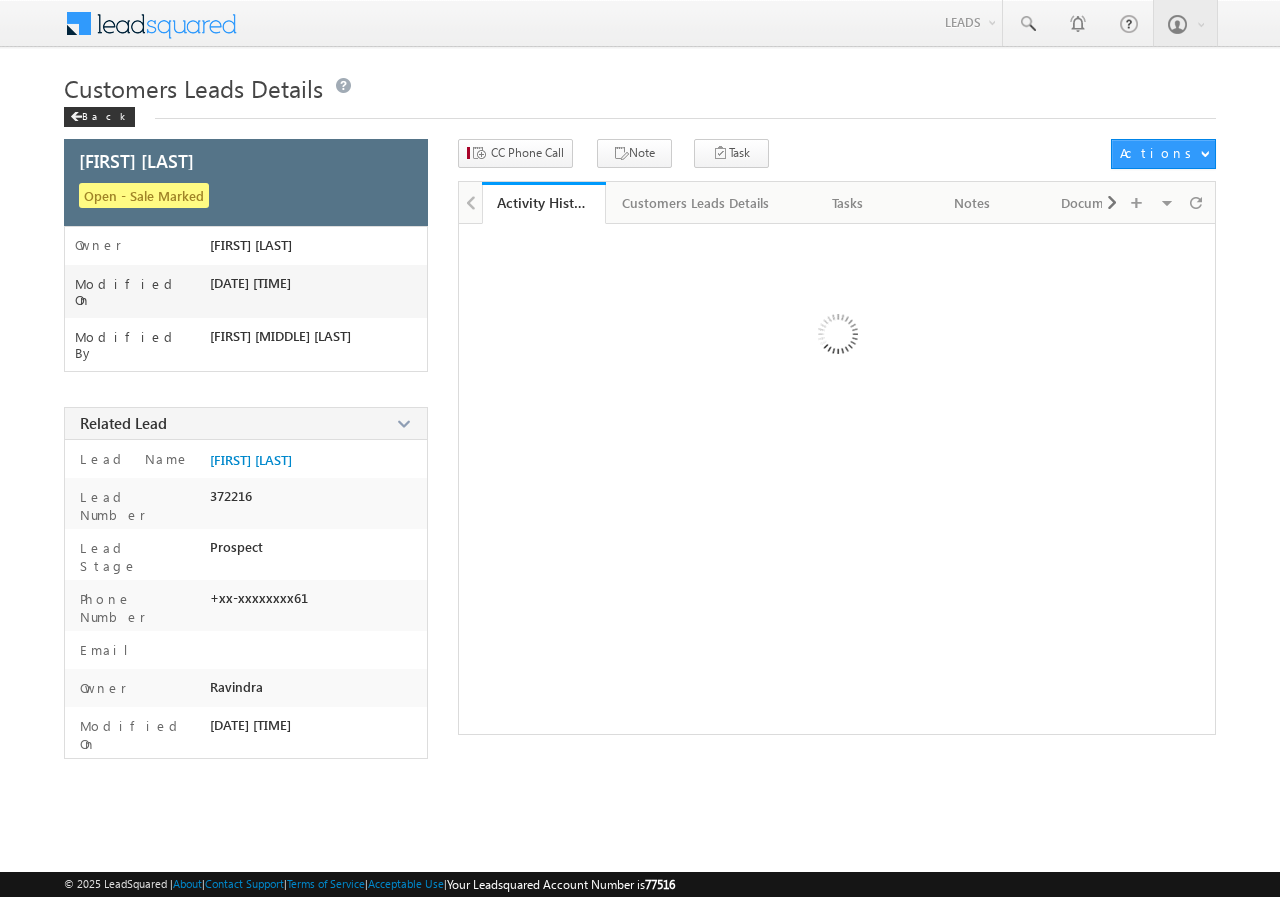 scroll, scrollTop: 0, scrollLeft: 0, axis: both 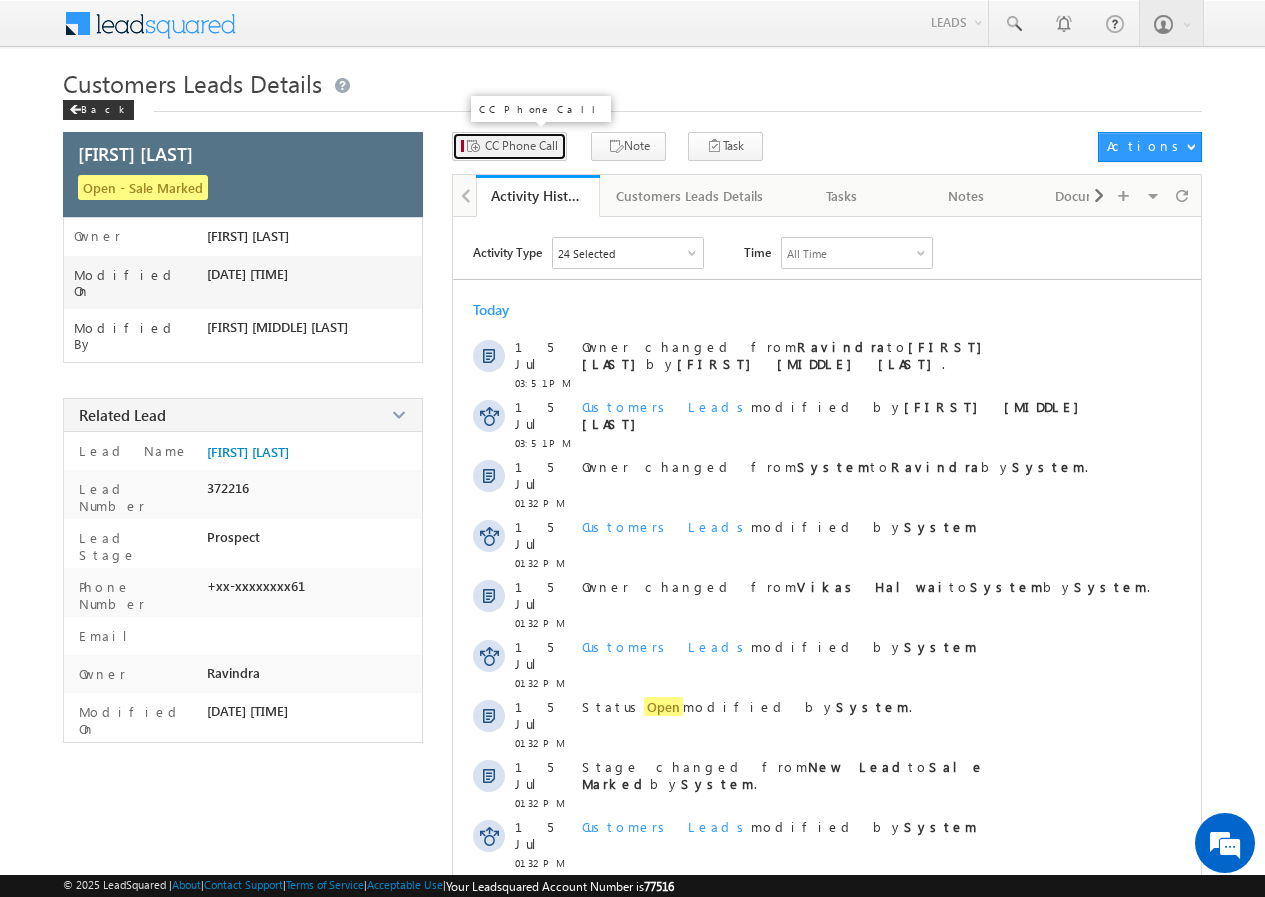 click on "CC Phone Call" at bounding box center (521, 146) 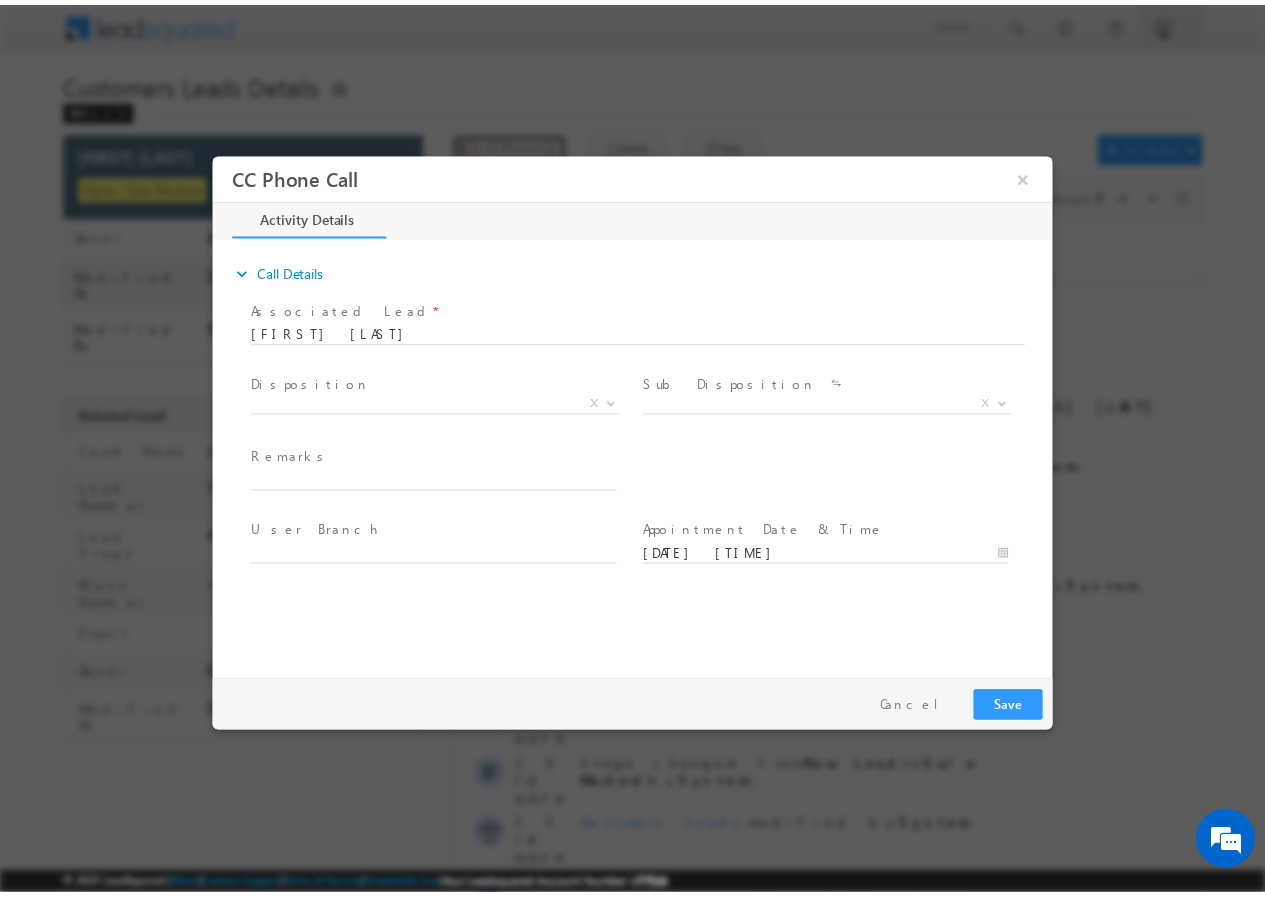 scroll, scrollTop: 0, scrollLeft: 0, axis: both 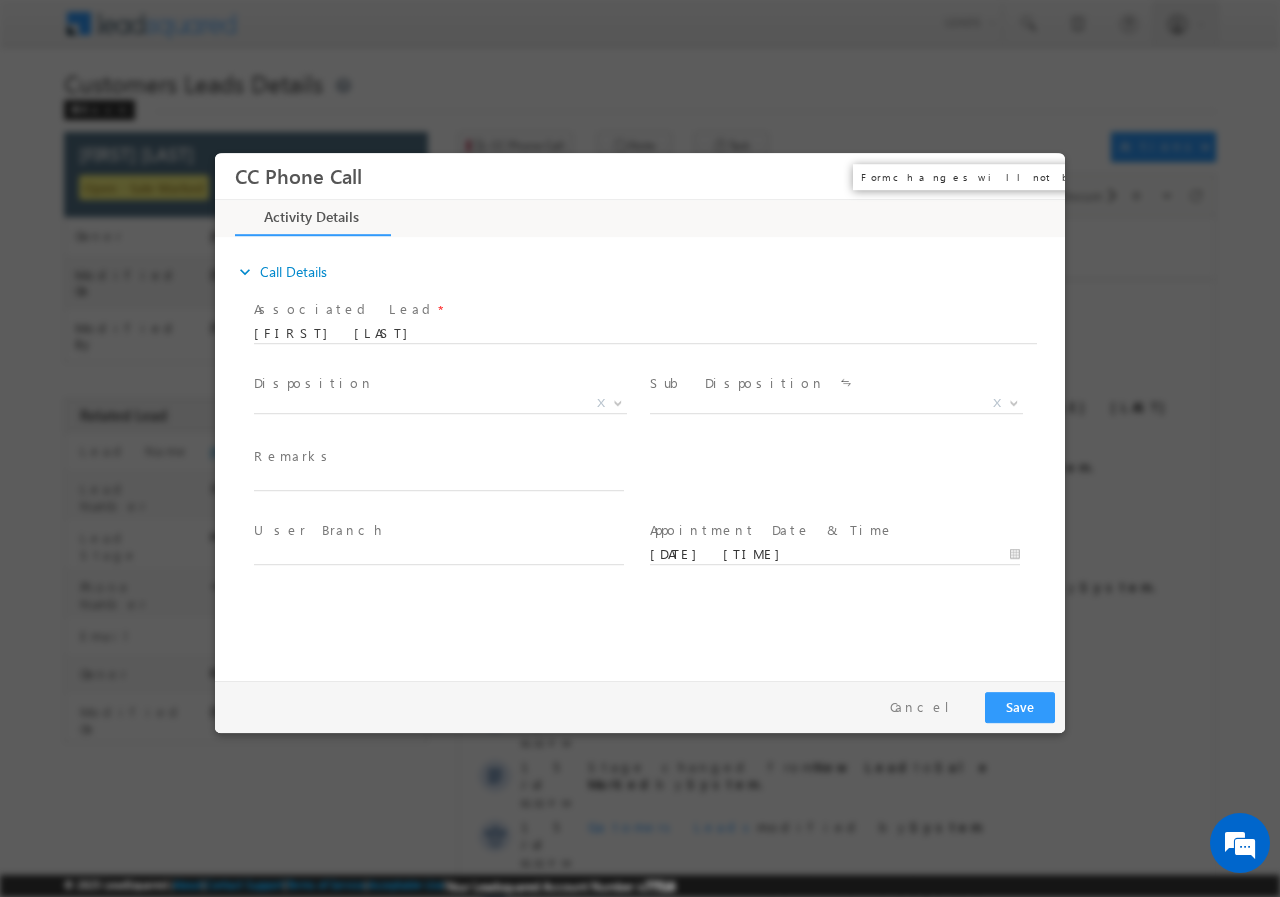 click on "×" at bounding box center [1035, 175] 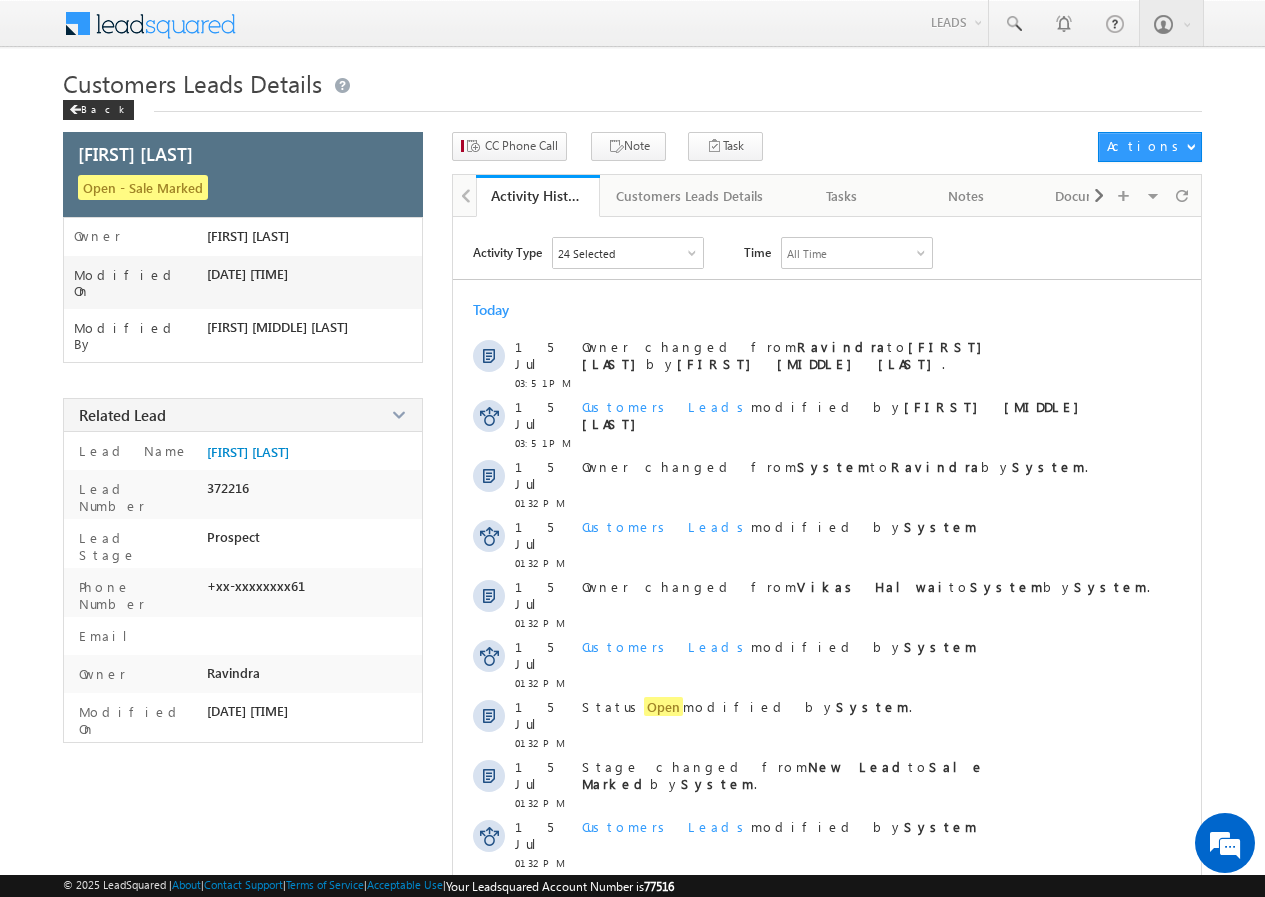 scroll, scrollTop: 0, scrollLeft: 0, axis: both 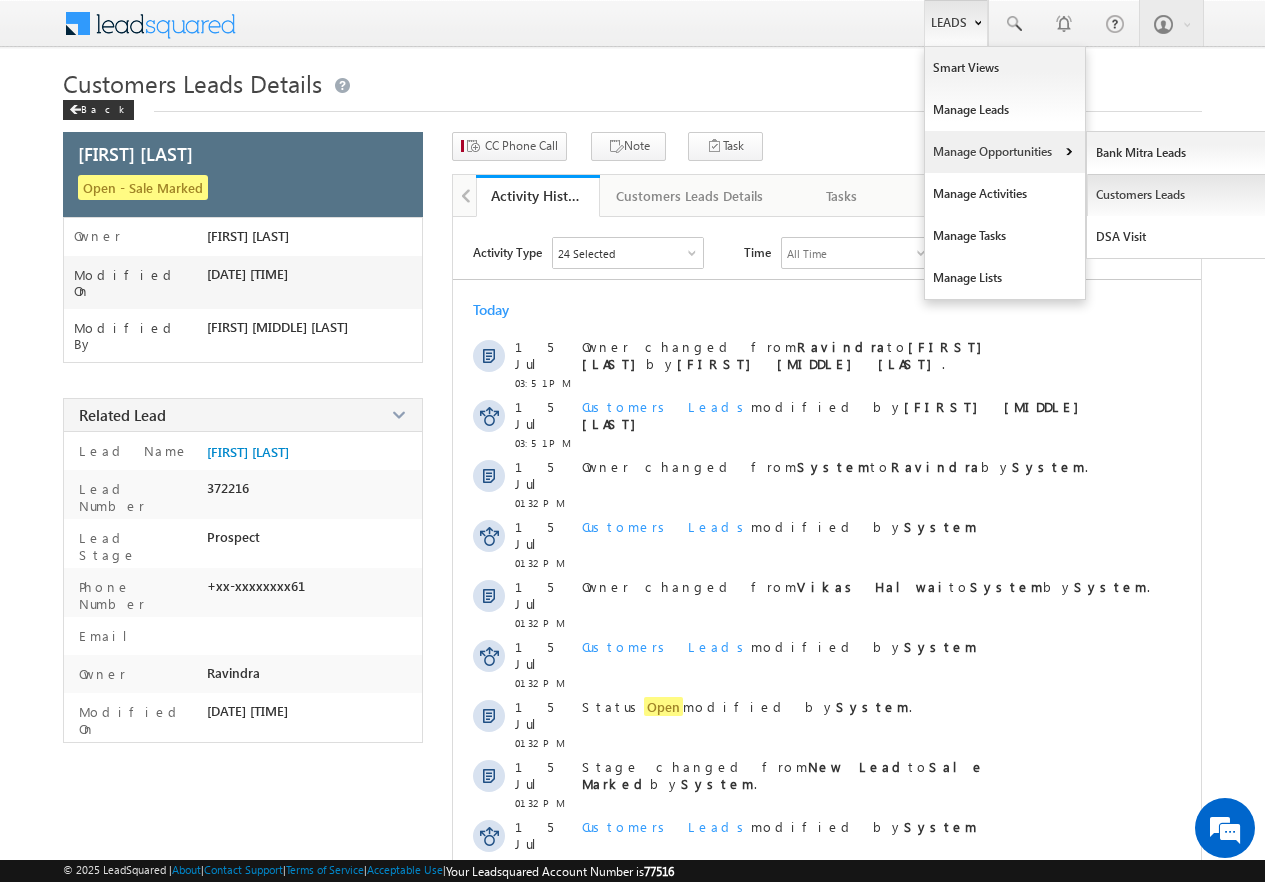 click on "Customers Leads" at bounding box center [1178, 195] 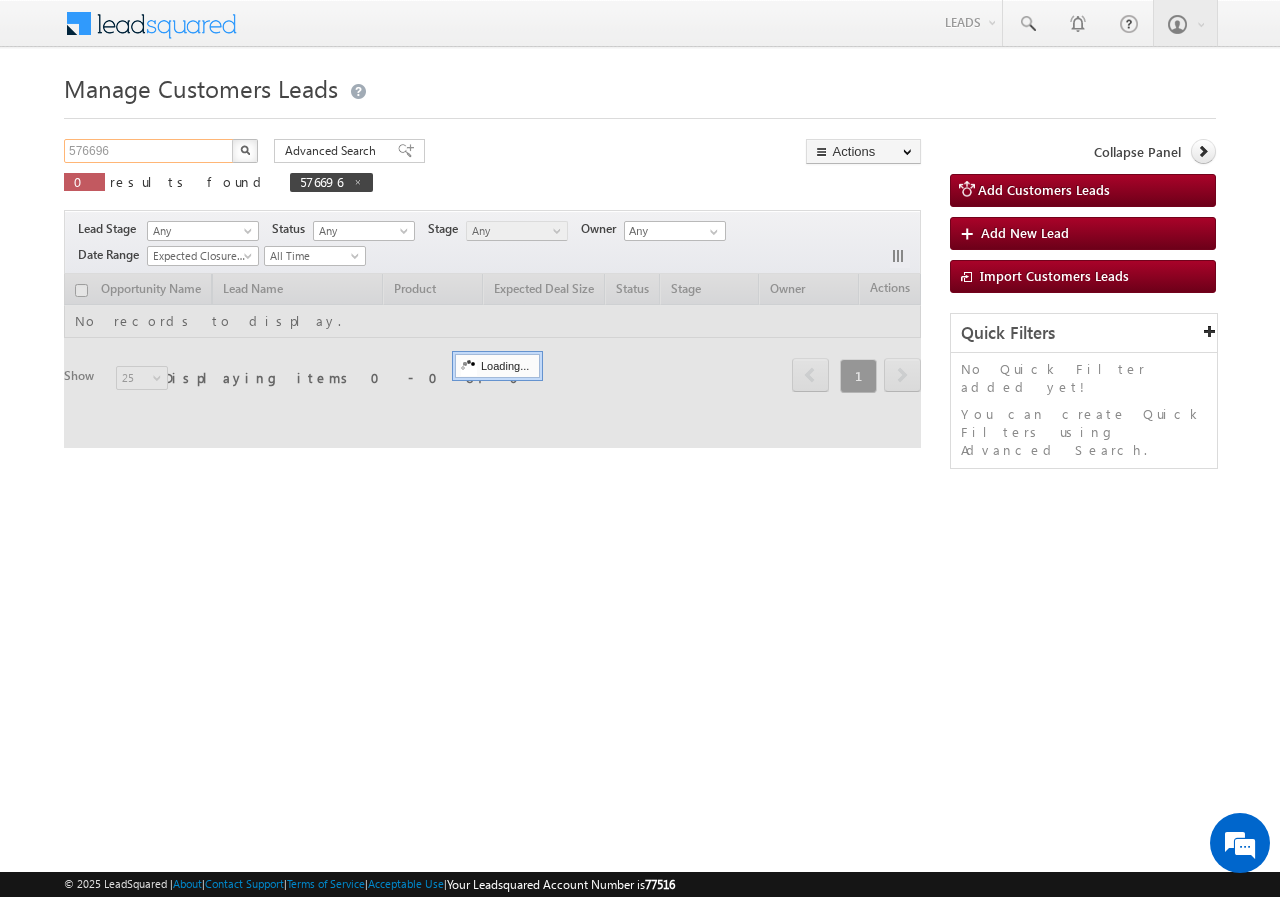 scroll, scrollTop: 0, scrollLeft: 0, axis: both 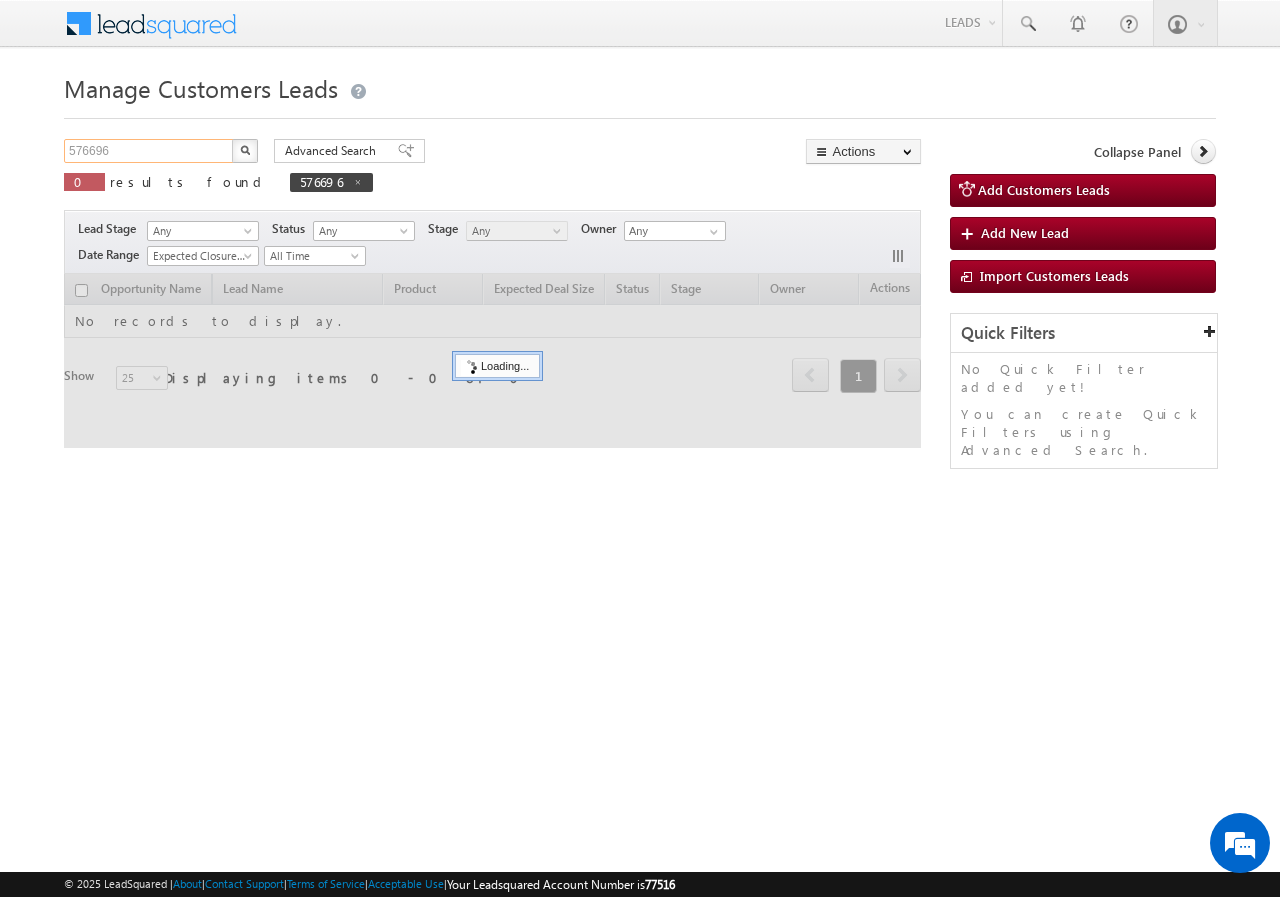 click on "576696" at bounding box center (149, 151) 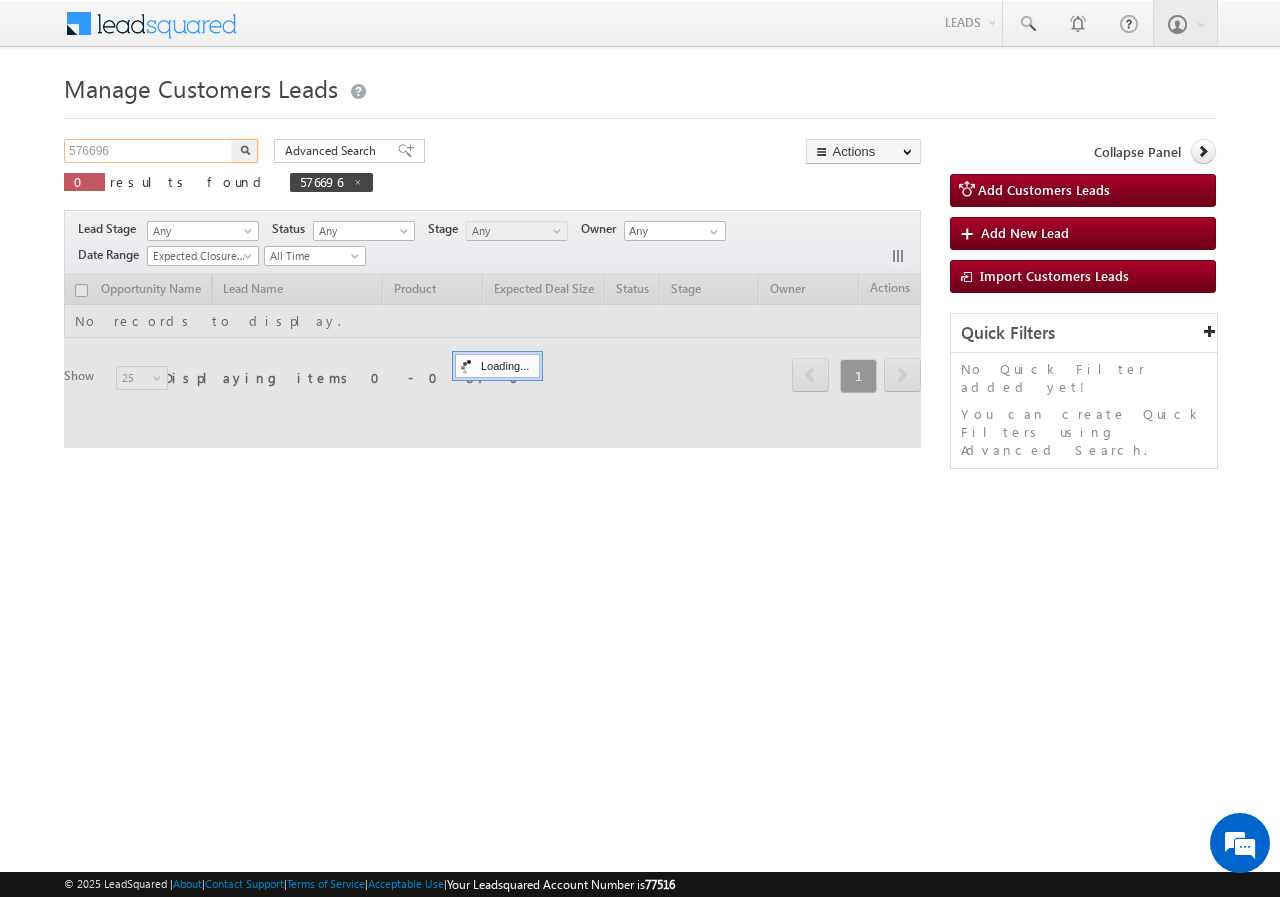 click on "576696" at bounding box center [149, 151] 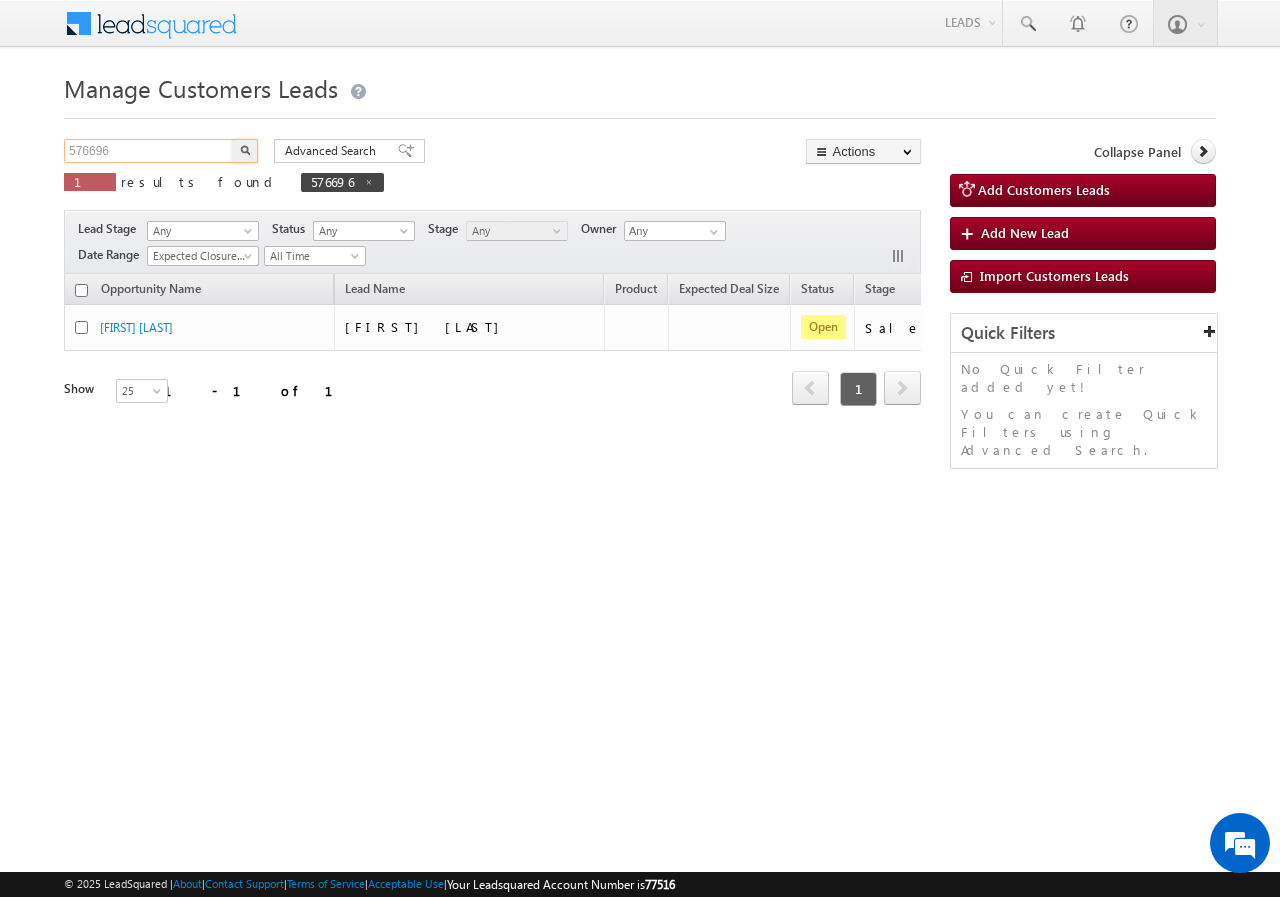paste on "92068" 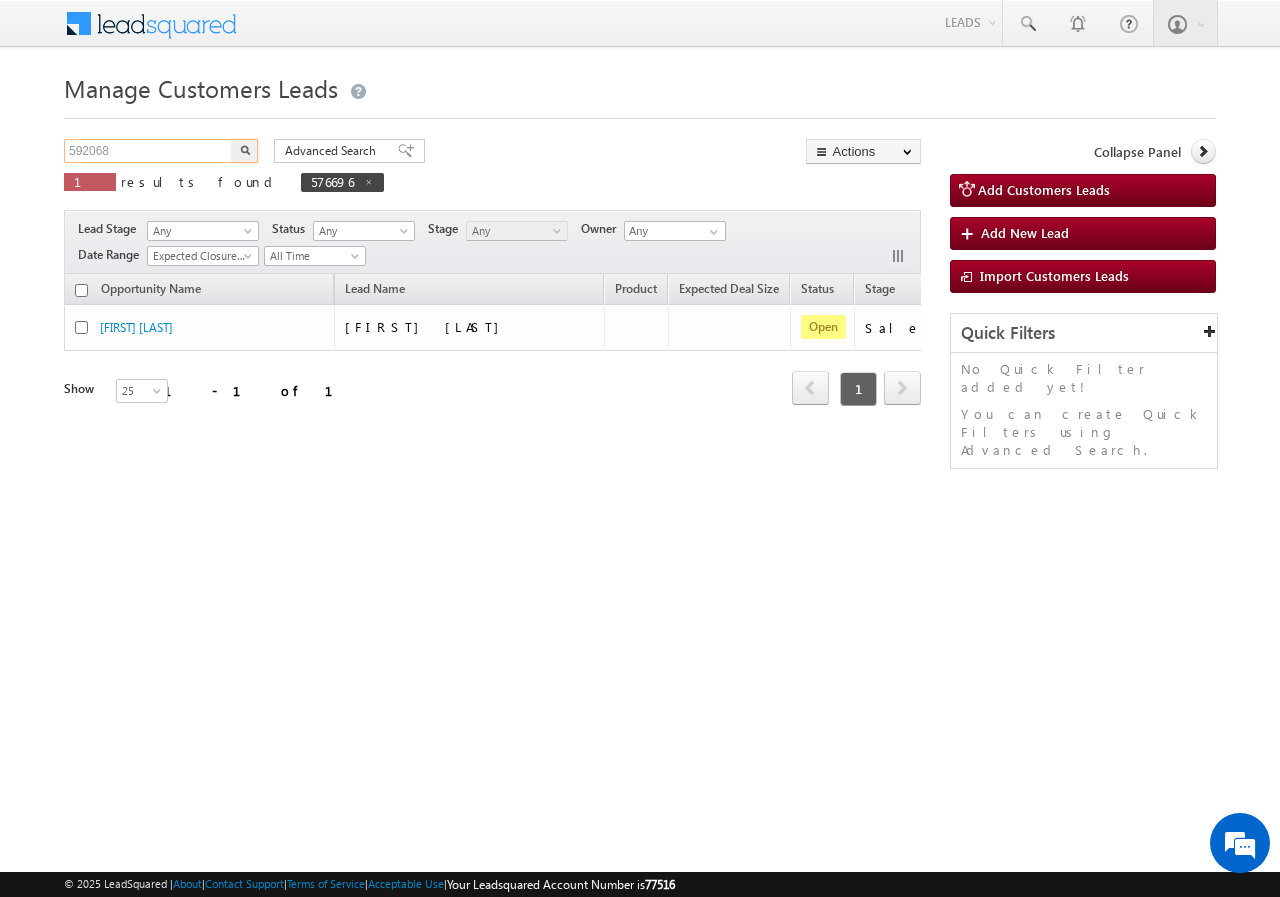 type on "592068" 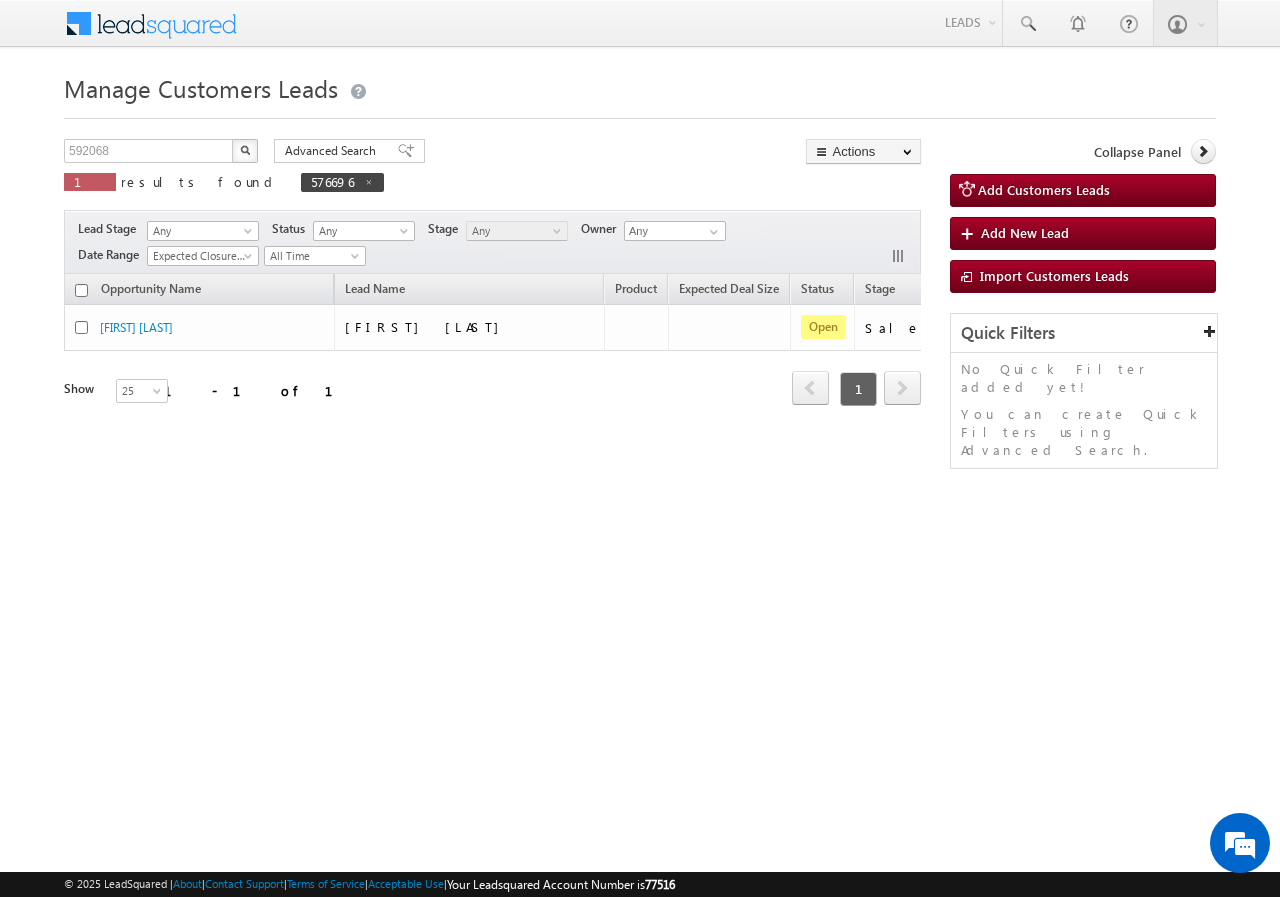 click at bounding box center (245, 150) 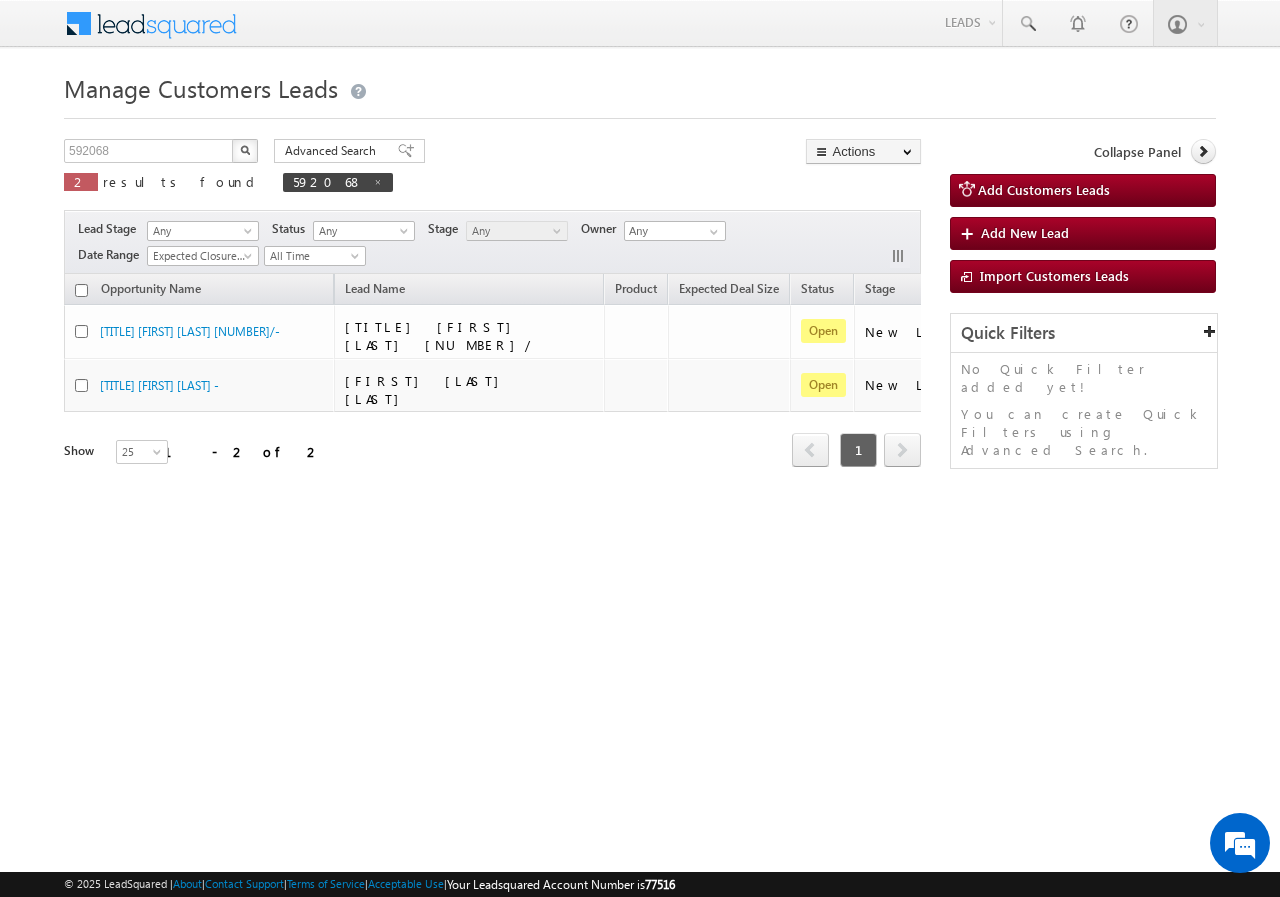 scroll, scrollTop: 0, scrollLeft: 0, axis: both 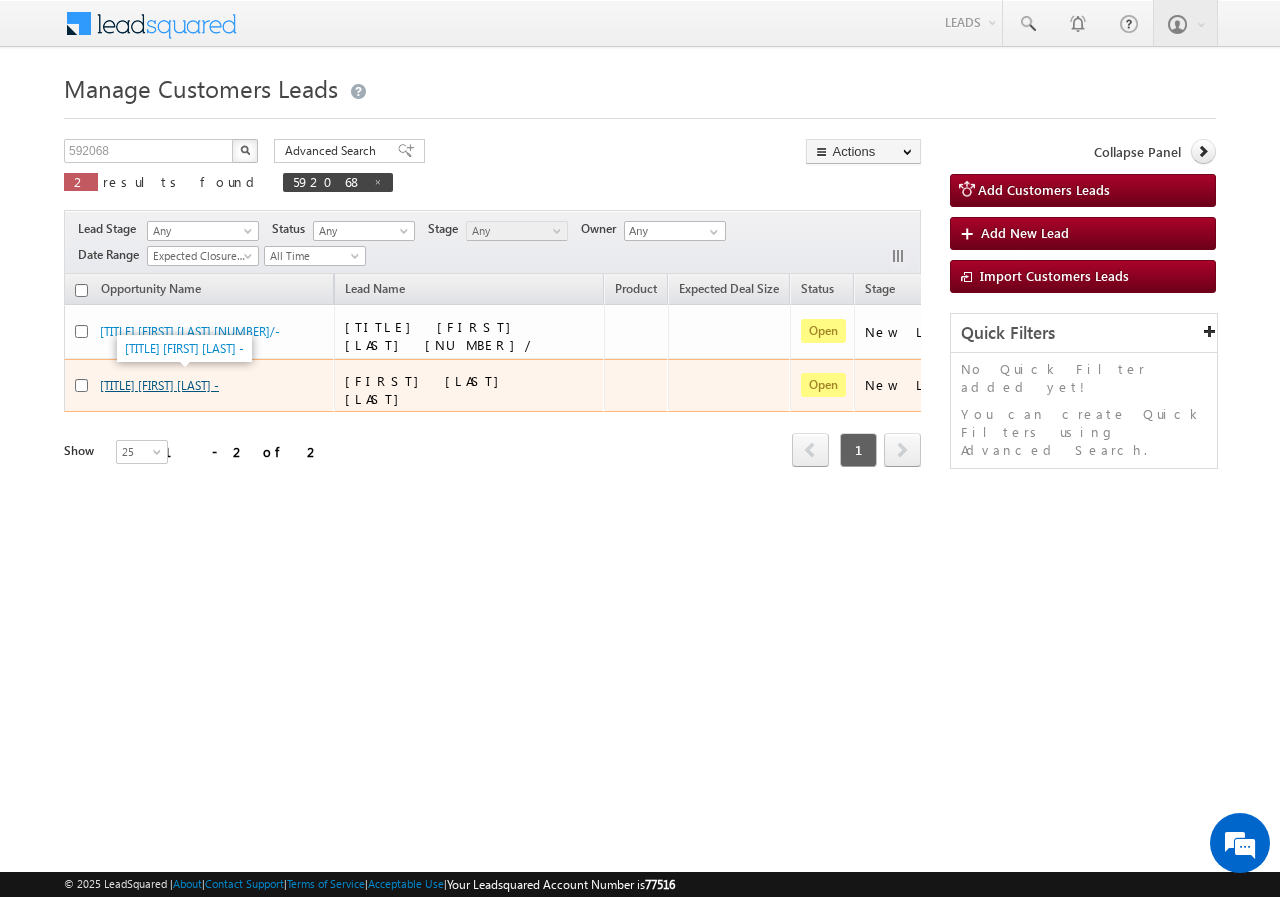 click on "[TITLE] [FIRST] [LAST] -" at bounding box center (159, 385) 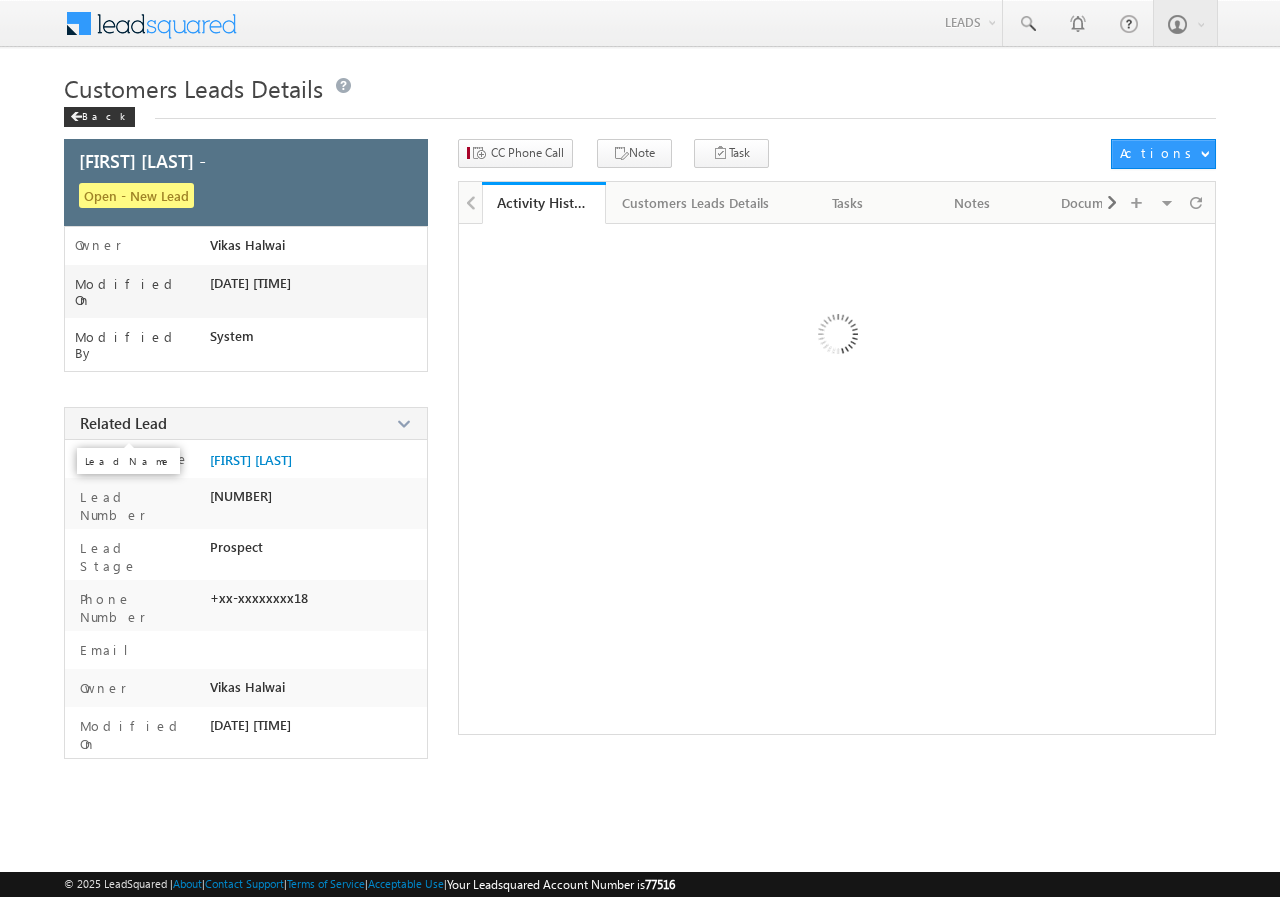 scroll, scrollTop: 0, scrollLeft: 0, axis: both 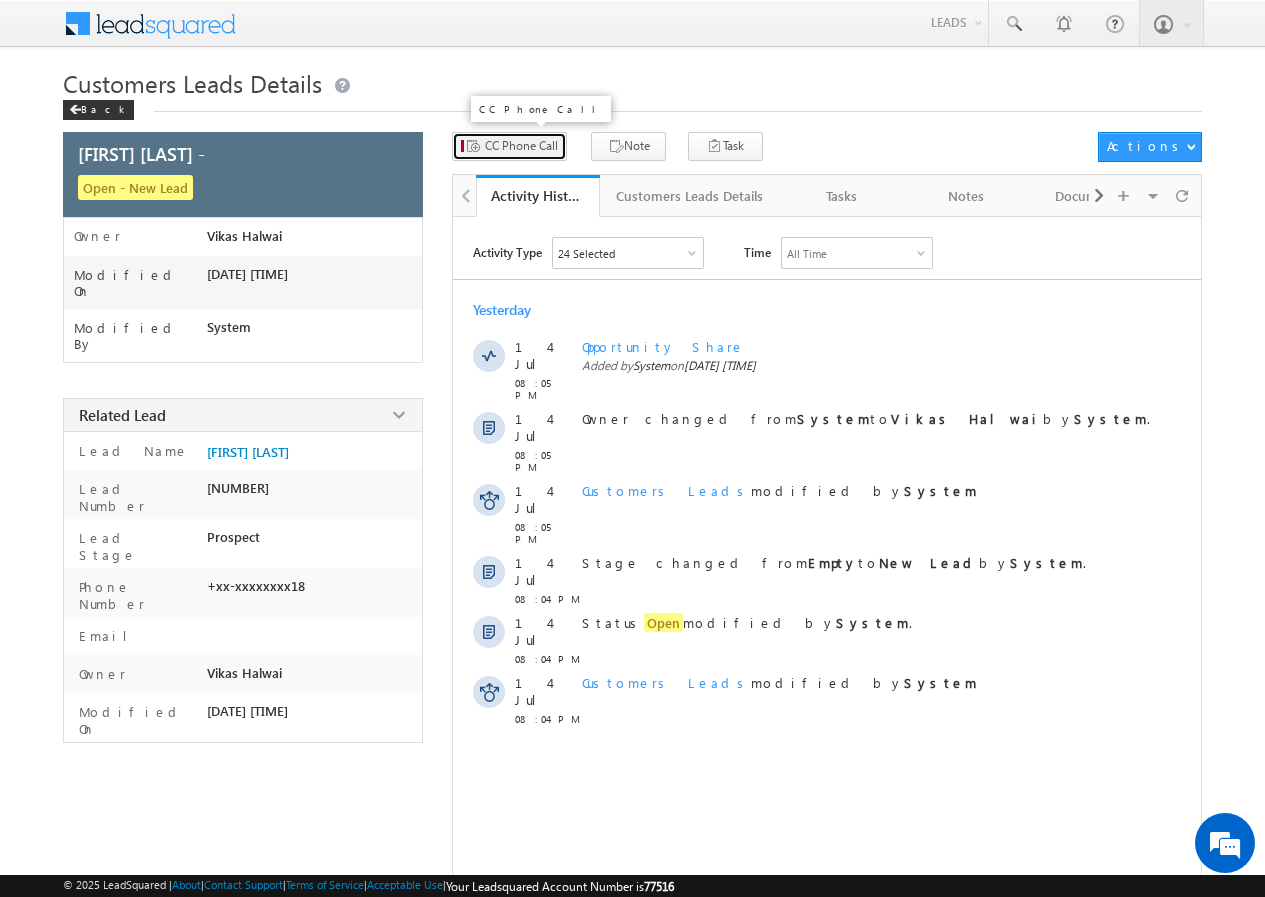 click on "CC Phone Call" at bounding box center [521, 146] 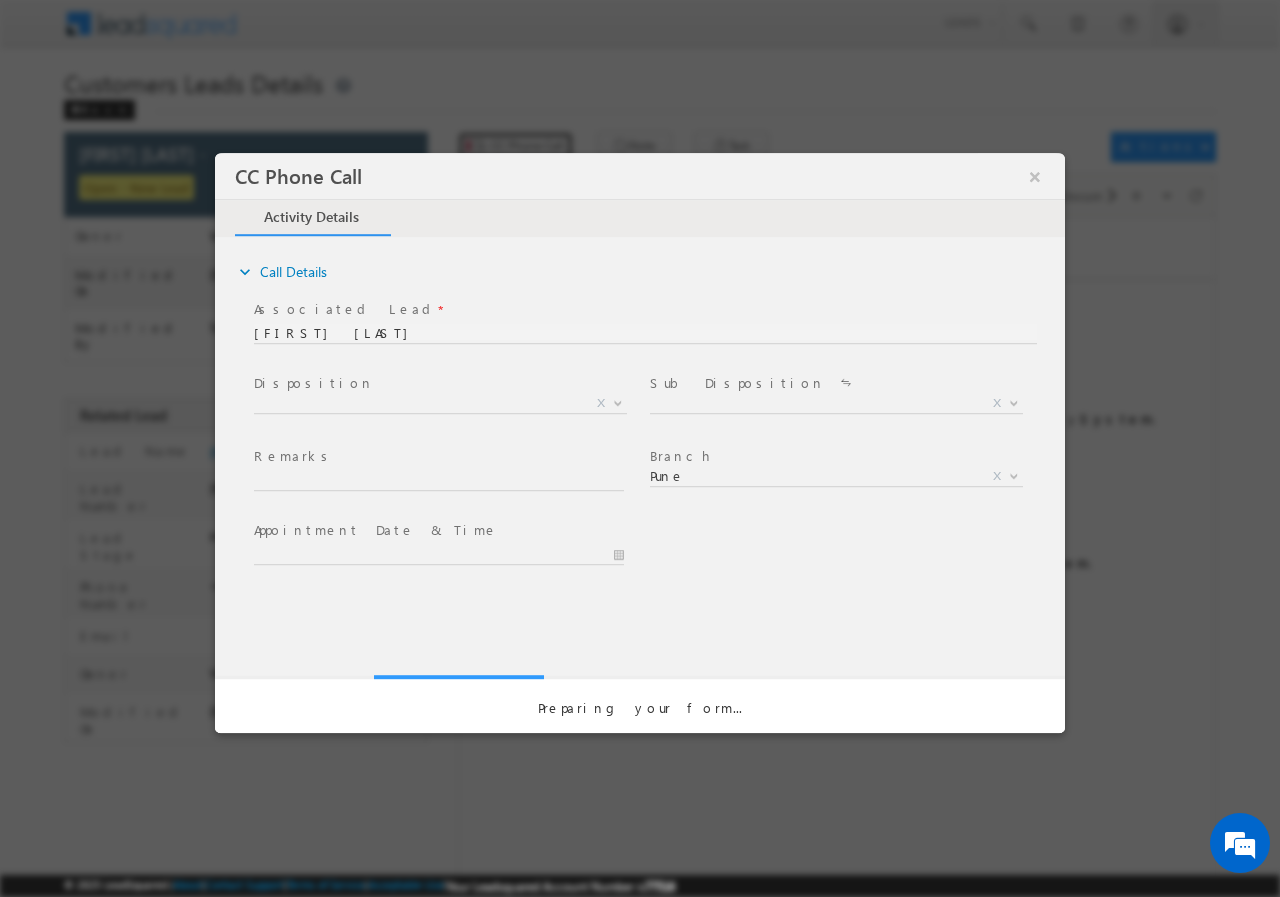 scroll, scrollTop: 0, scrollLeft: 0, axis: both 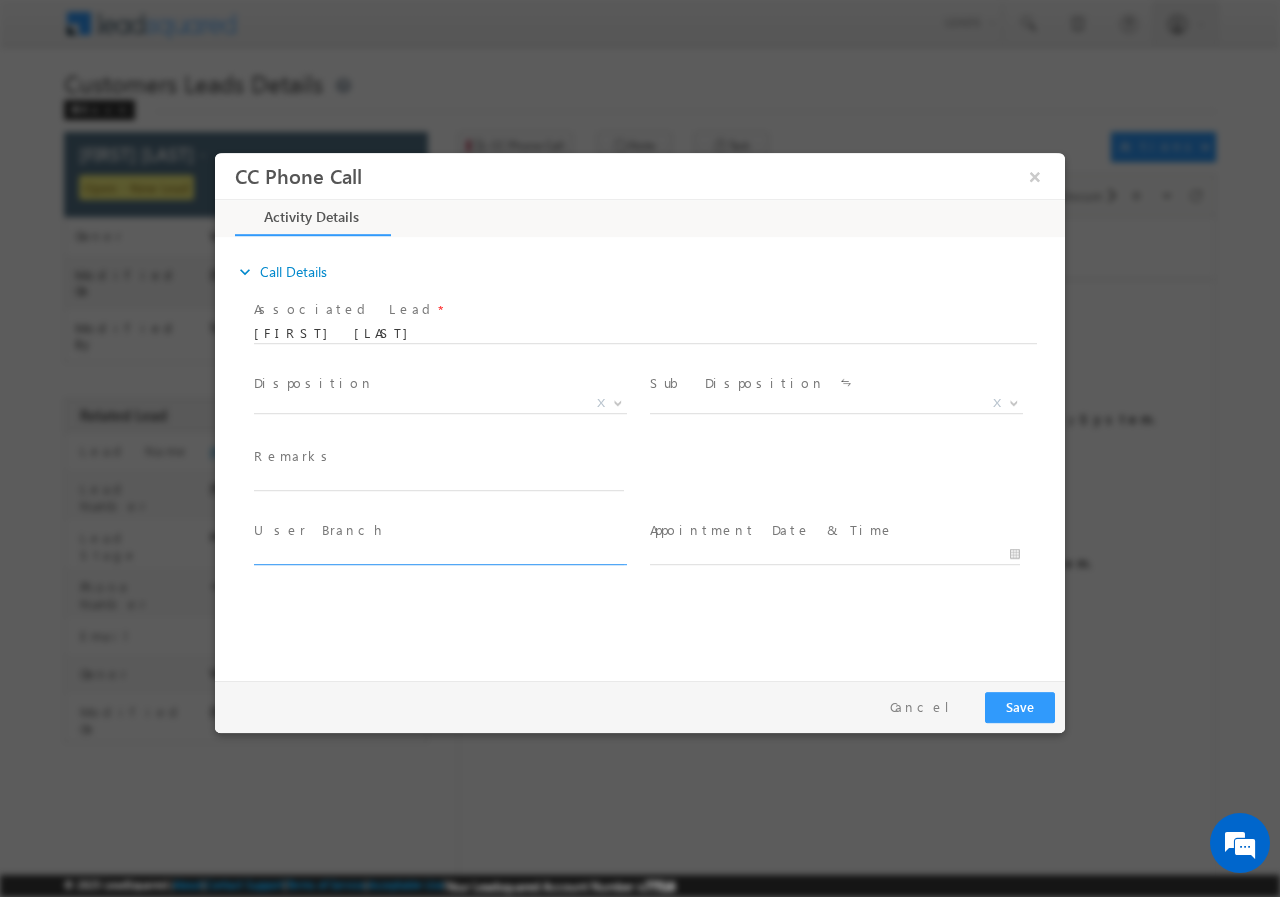 click at bounding box center [439, 554] 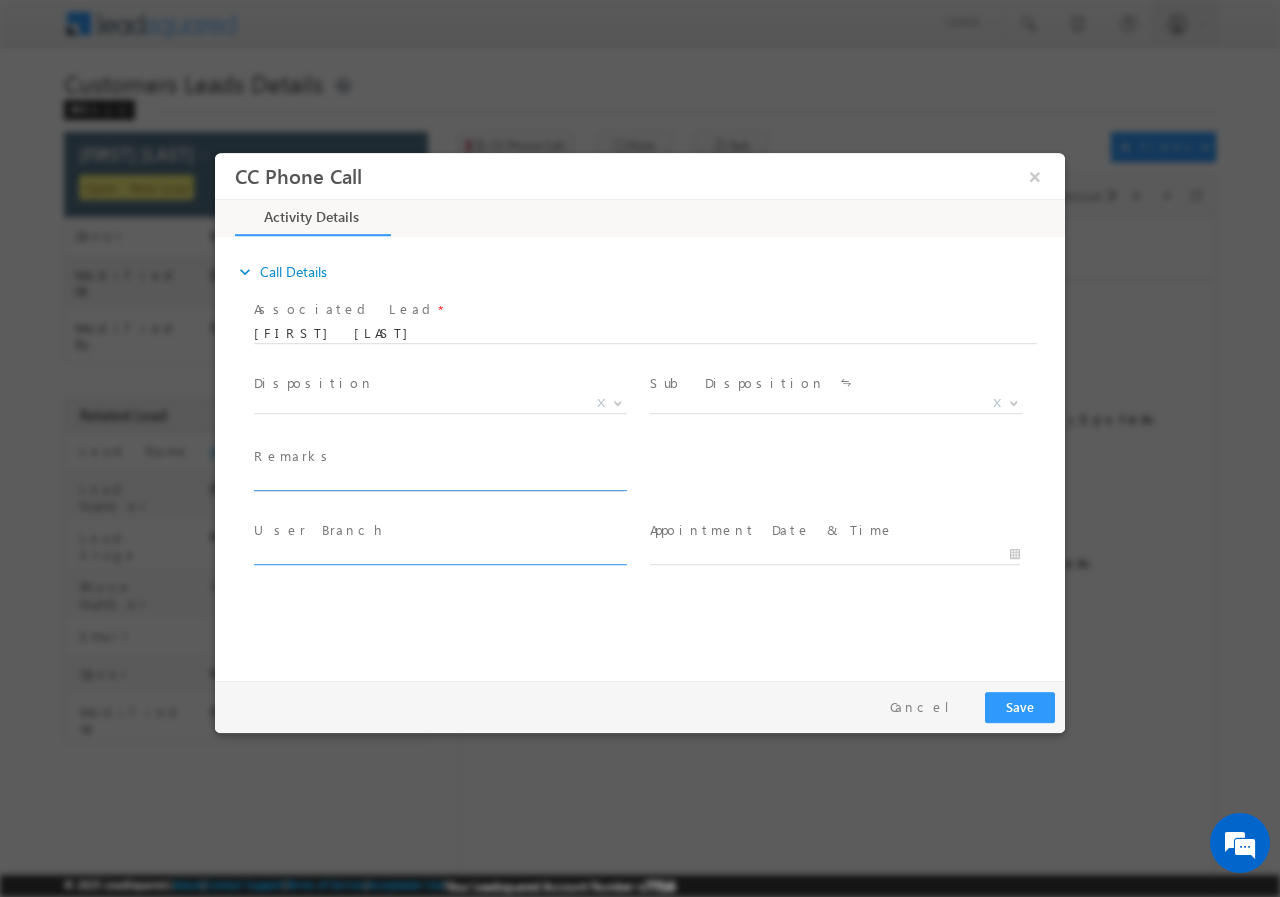 click at bounding box center (439, 480) 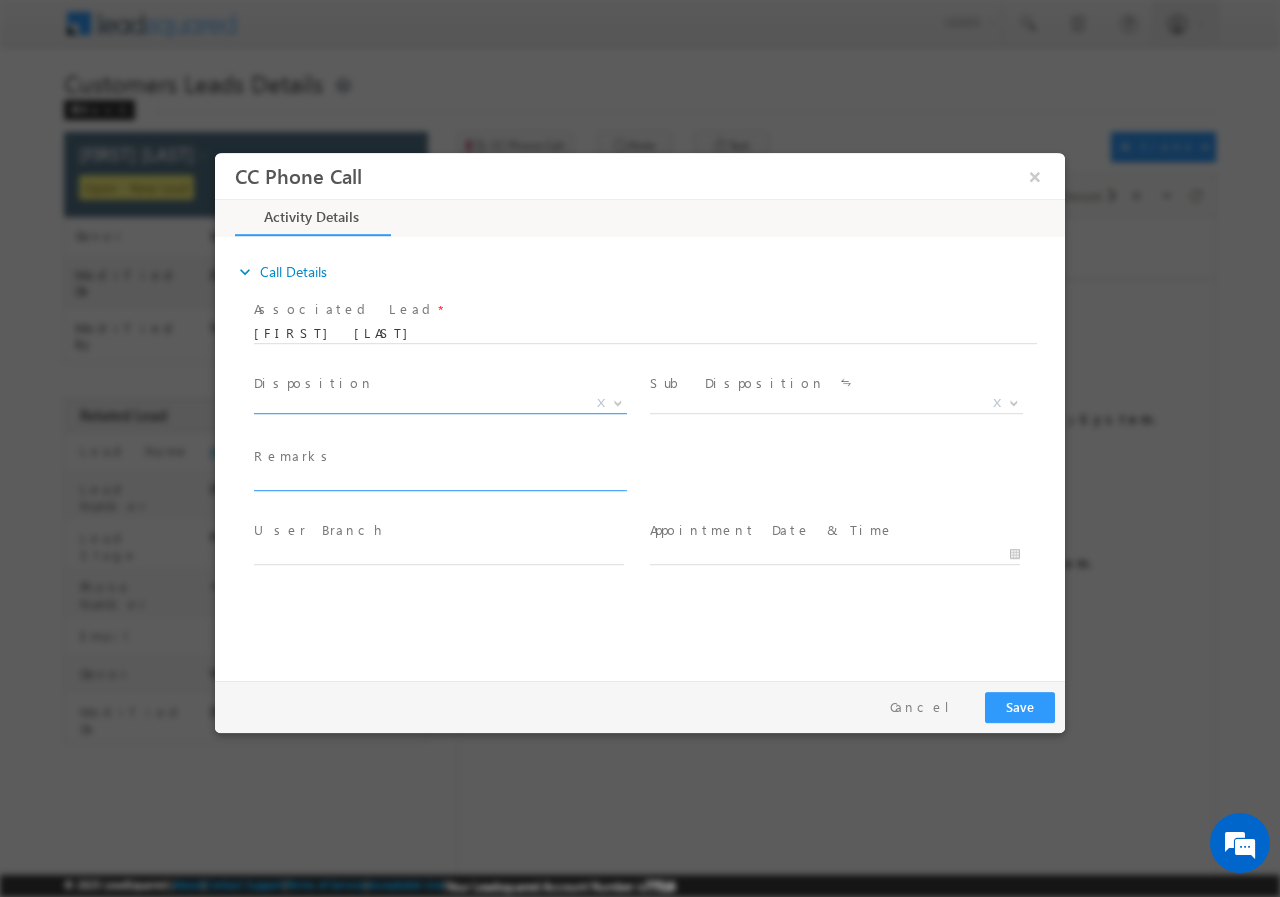 click on "X" at bounding box center [440, 403] 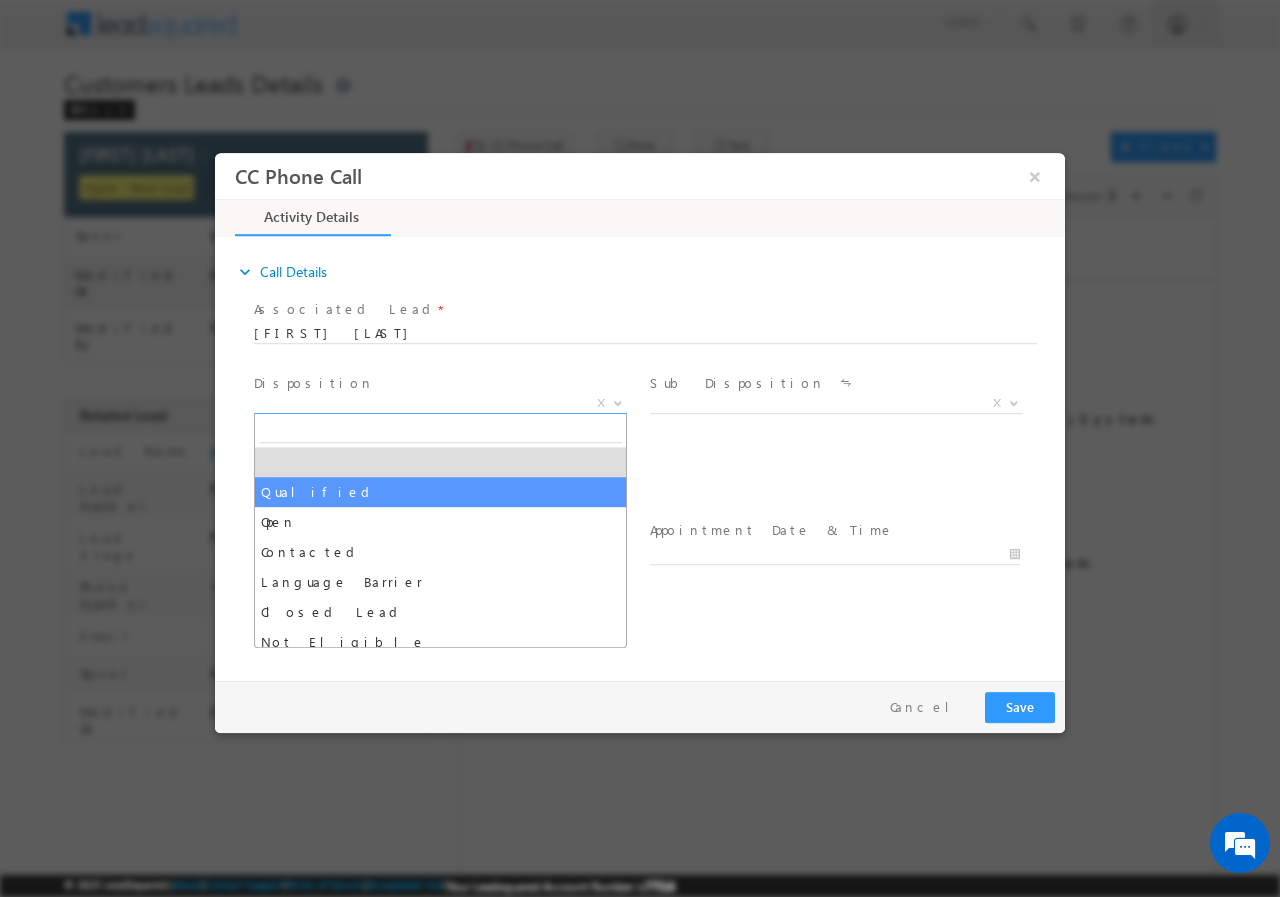 select on "Qualified" 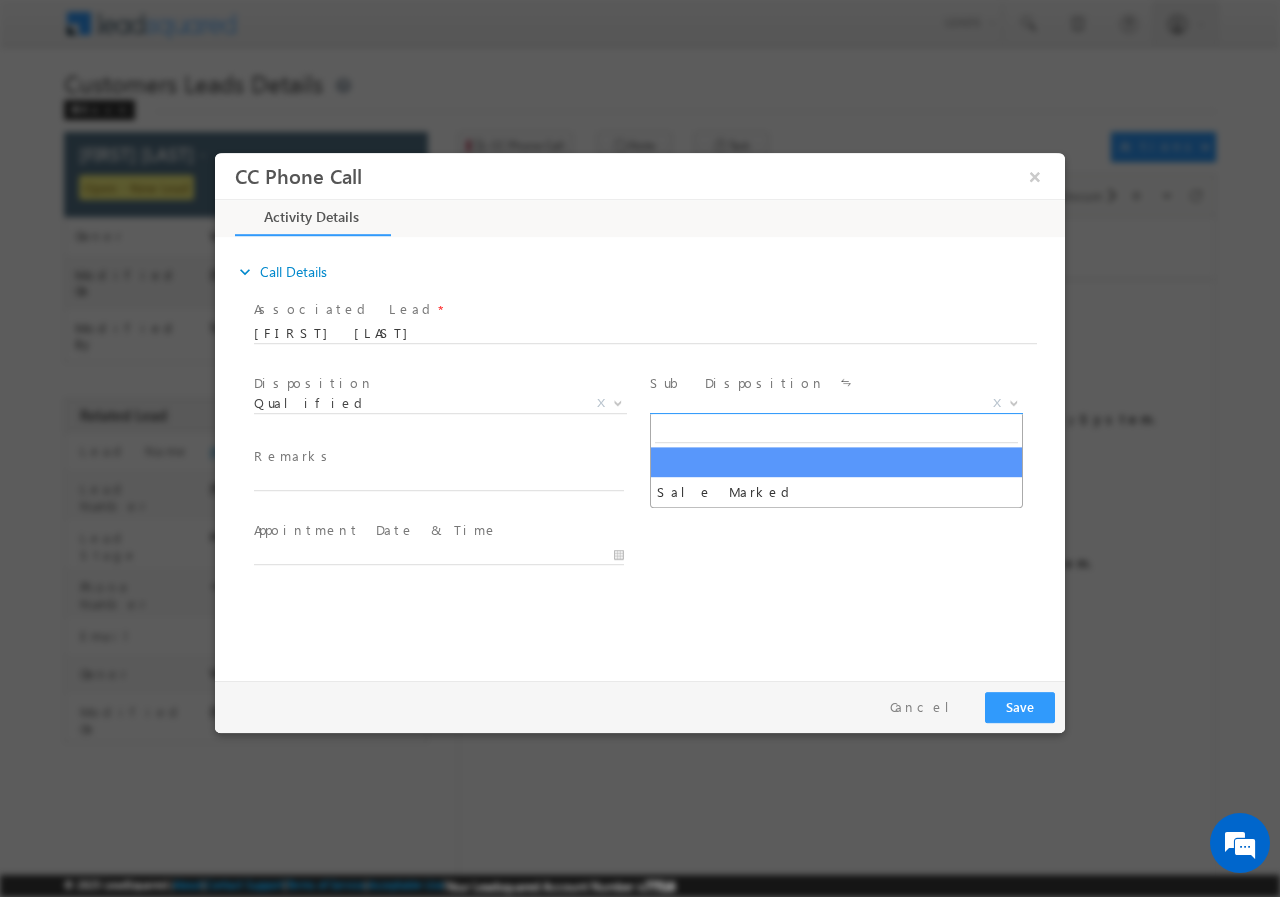 click on "X" at bounding box center [836, 403] 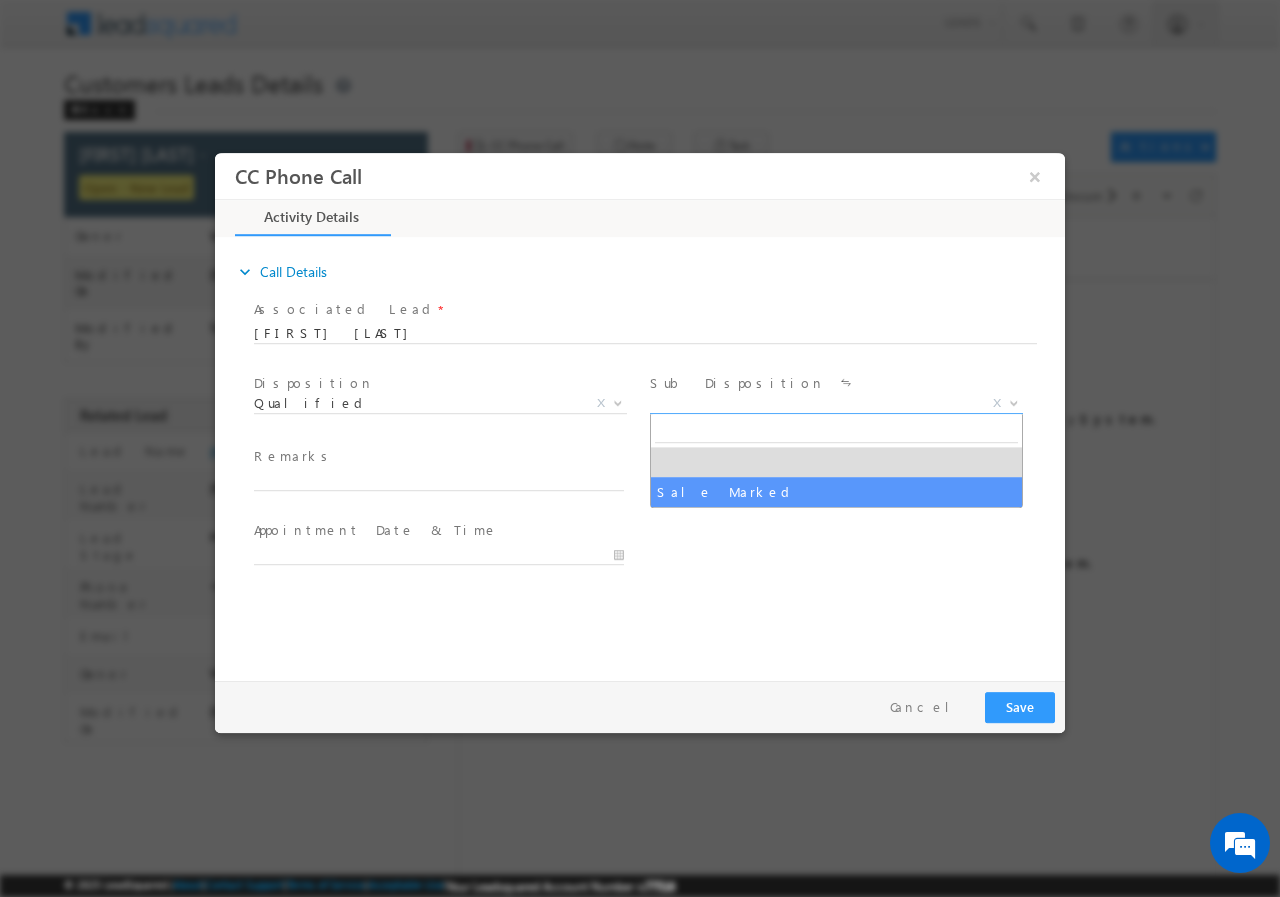 select on "Sale Marked" 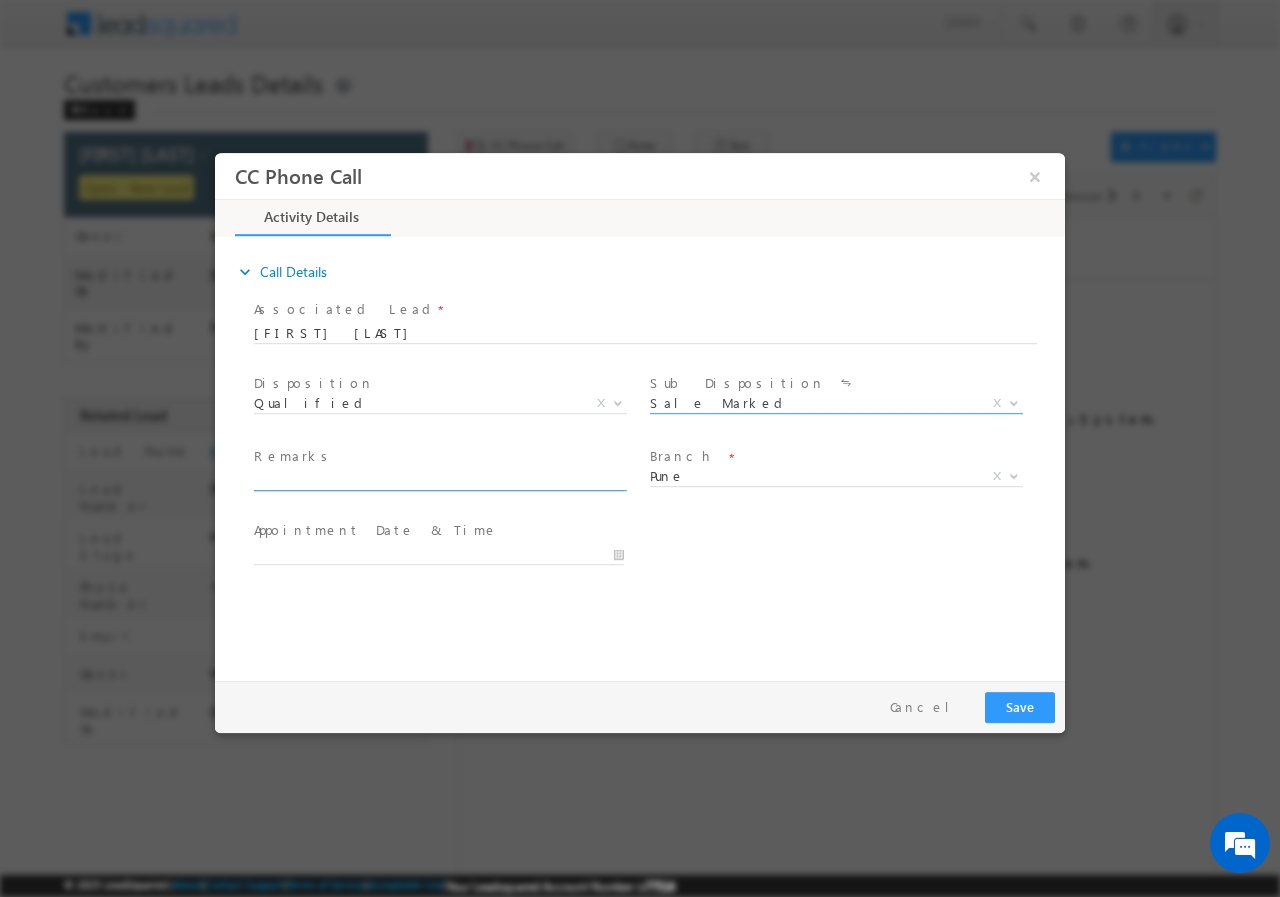 click at bounding box center (439, 480) 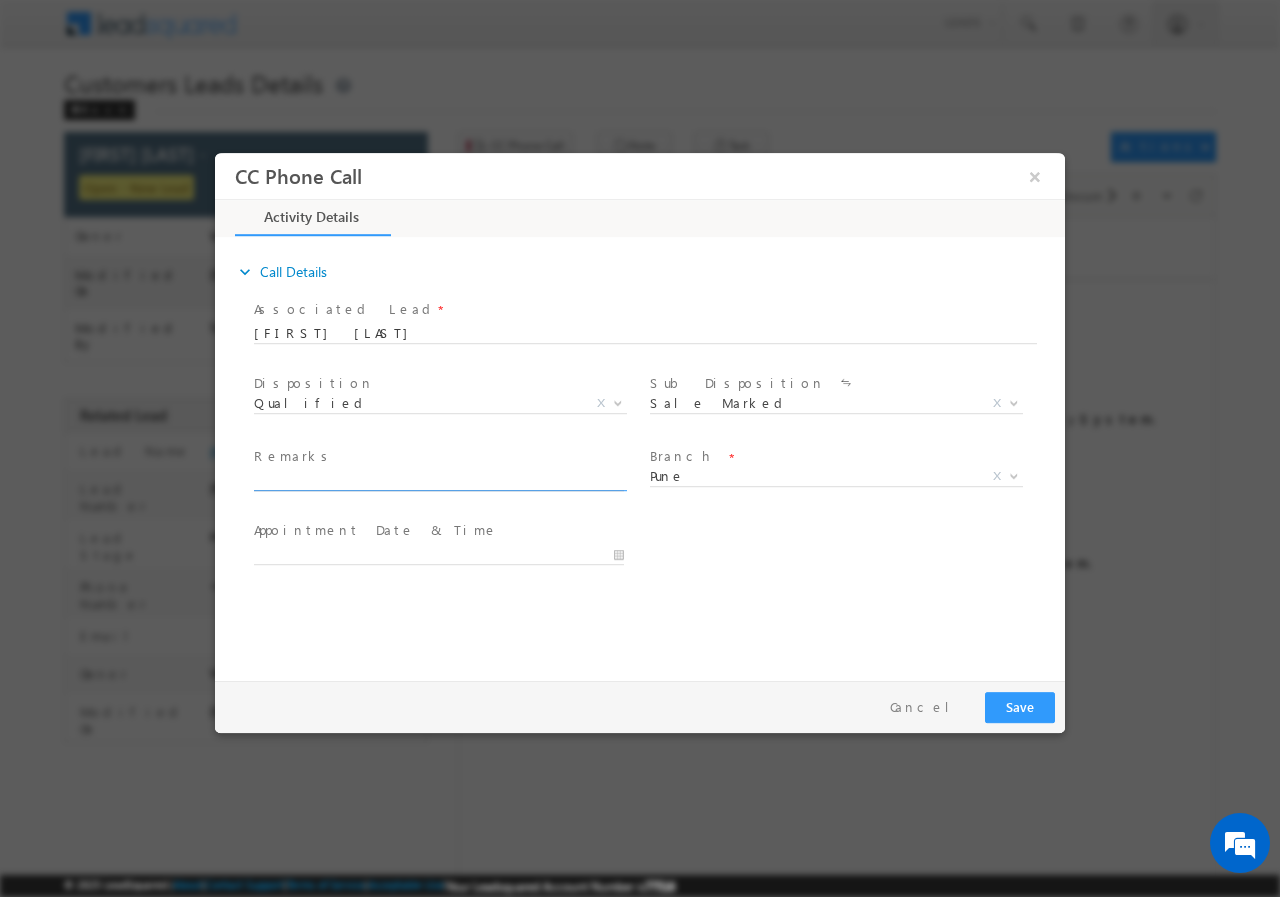 paste on "592068 / Name - Harajibhai Parbatbhai Salat / Construction / Qv - 80lac / Lv - 50lac / 1800 sq ft /married : age :36 / registry / Nagar Nigam / Rajput collection / 25 yrs / Income - 3 lac / civil scor" 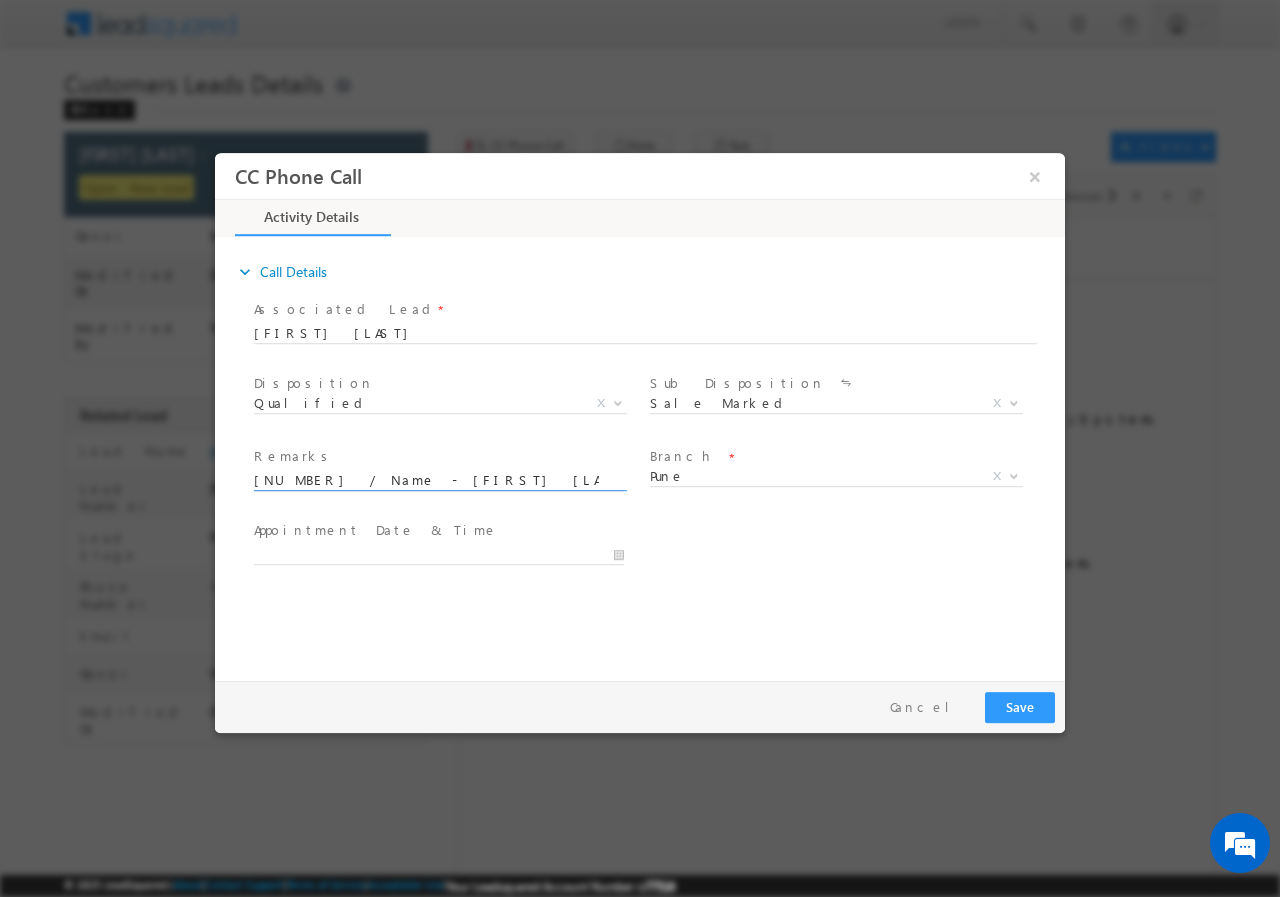 scroll, scrollTop: 0, scrollLeft: 758, axis: horizontal 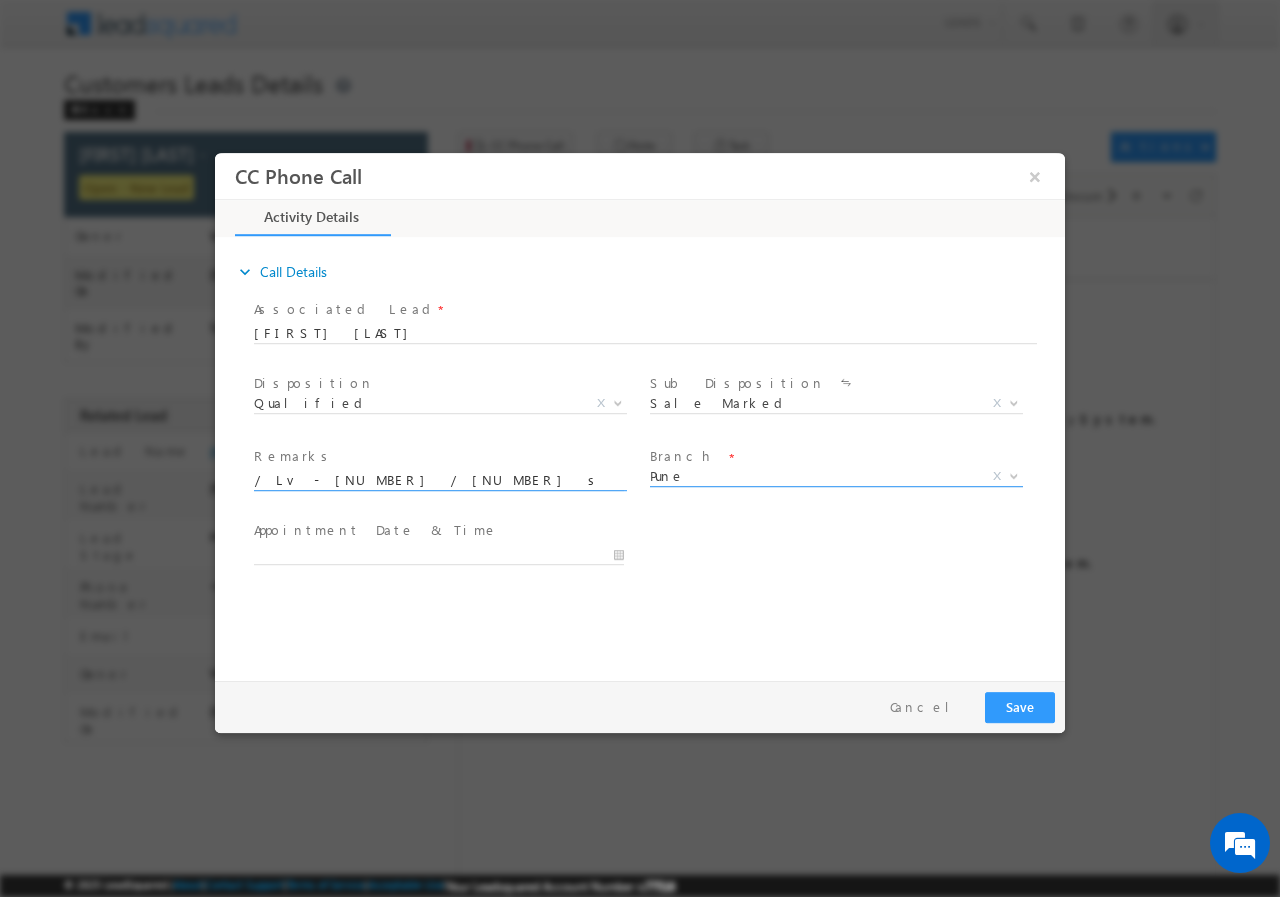 type on "592068 / Name - Harajibhai Parbatbhai Salat / Construction / Qv - 80lac / Lv - 50lac / 1800 sq ft /married : age :36 / registry / Nagar Nigam / Rajput collection / 25 yrs / Income - 3 lac / civil scor" 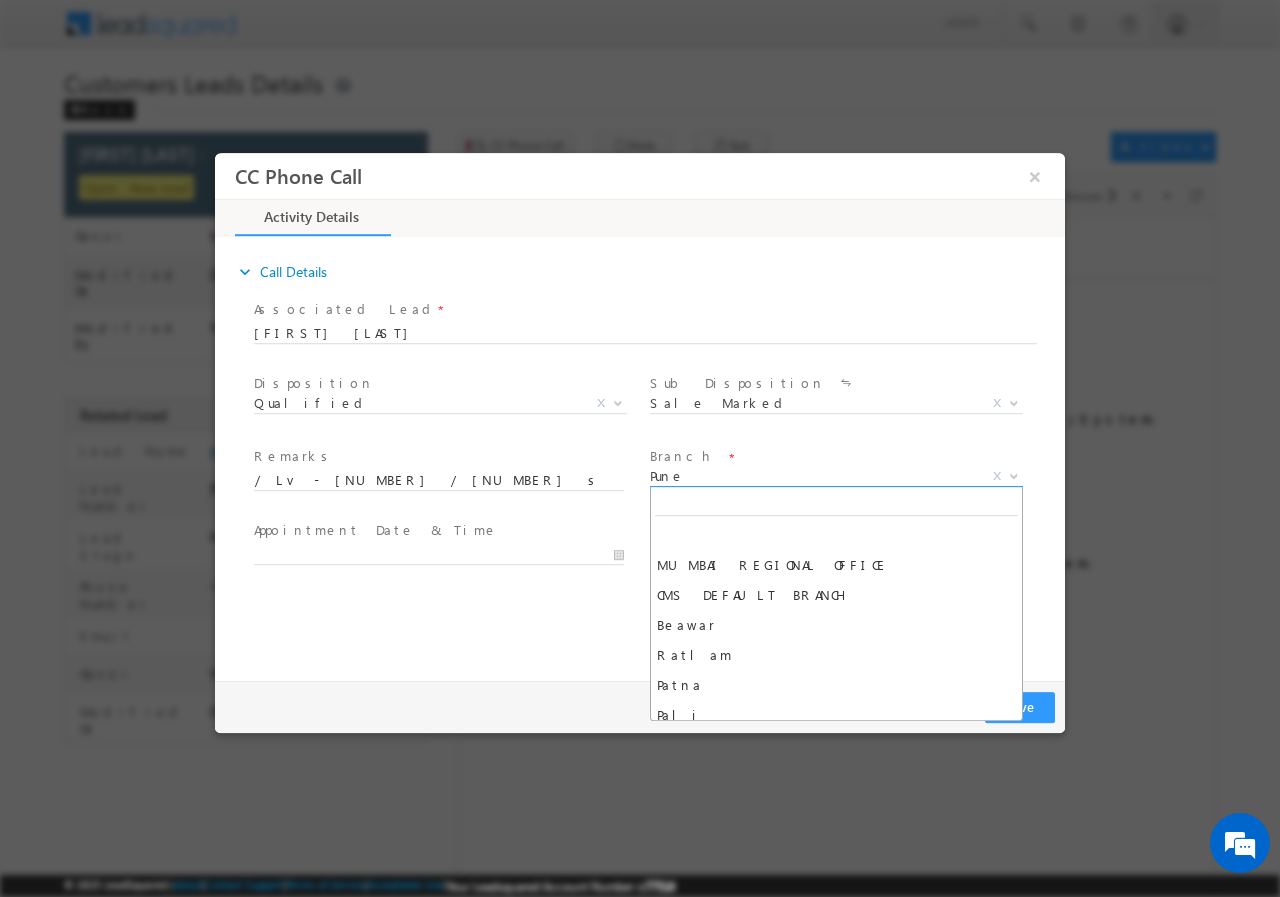 scroll, scrollTop: 0, scrollLeft: 0, axis: both 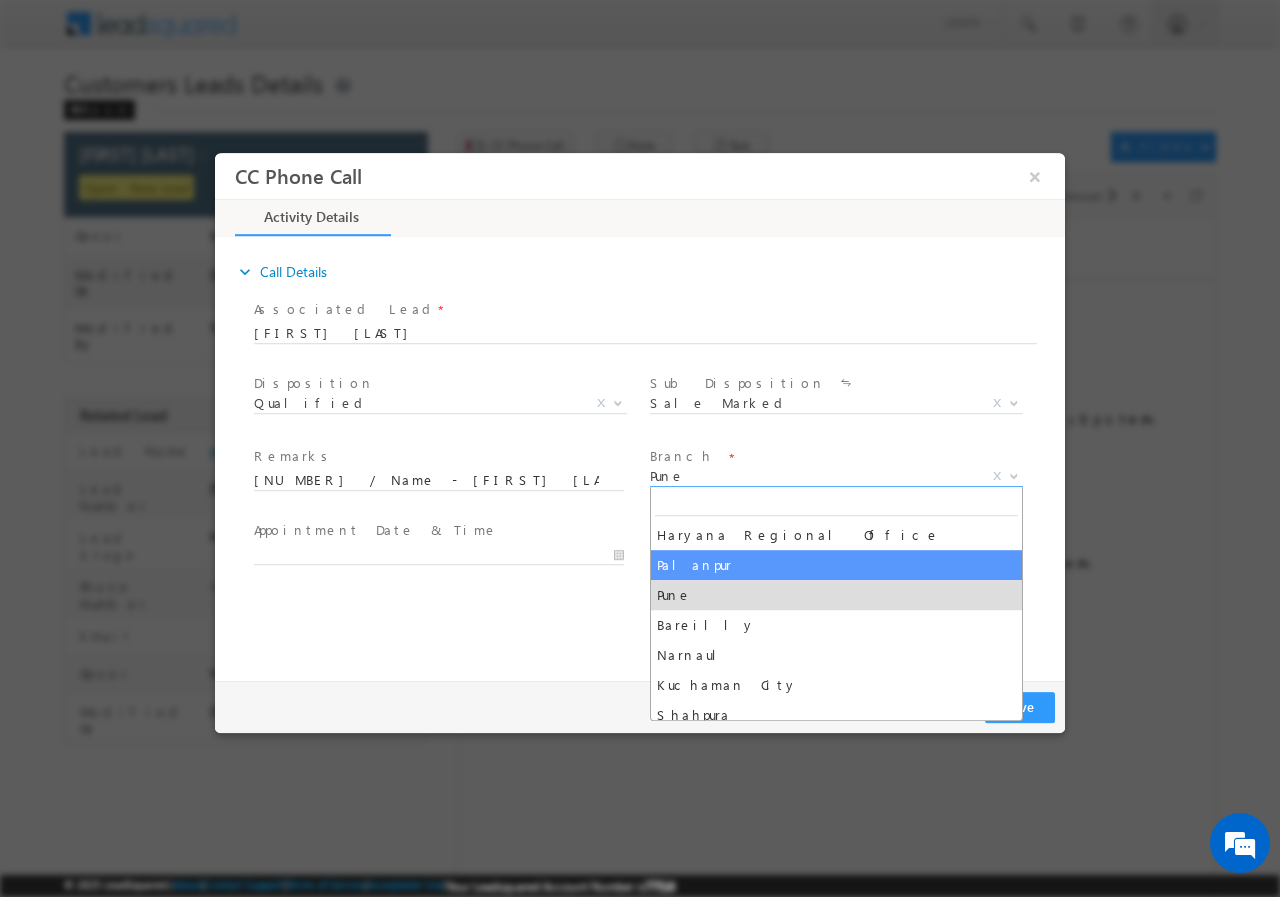 select on "Palanpur" 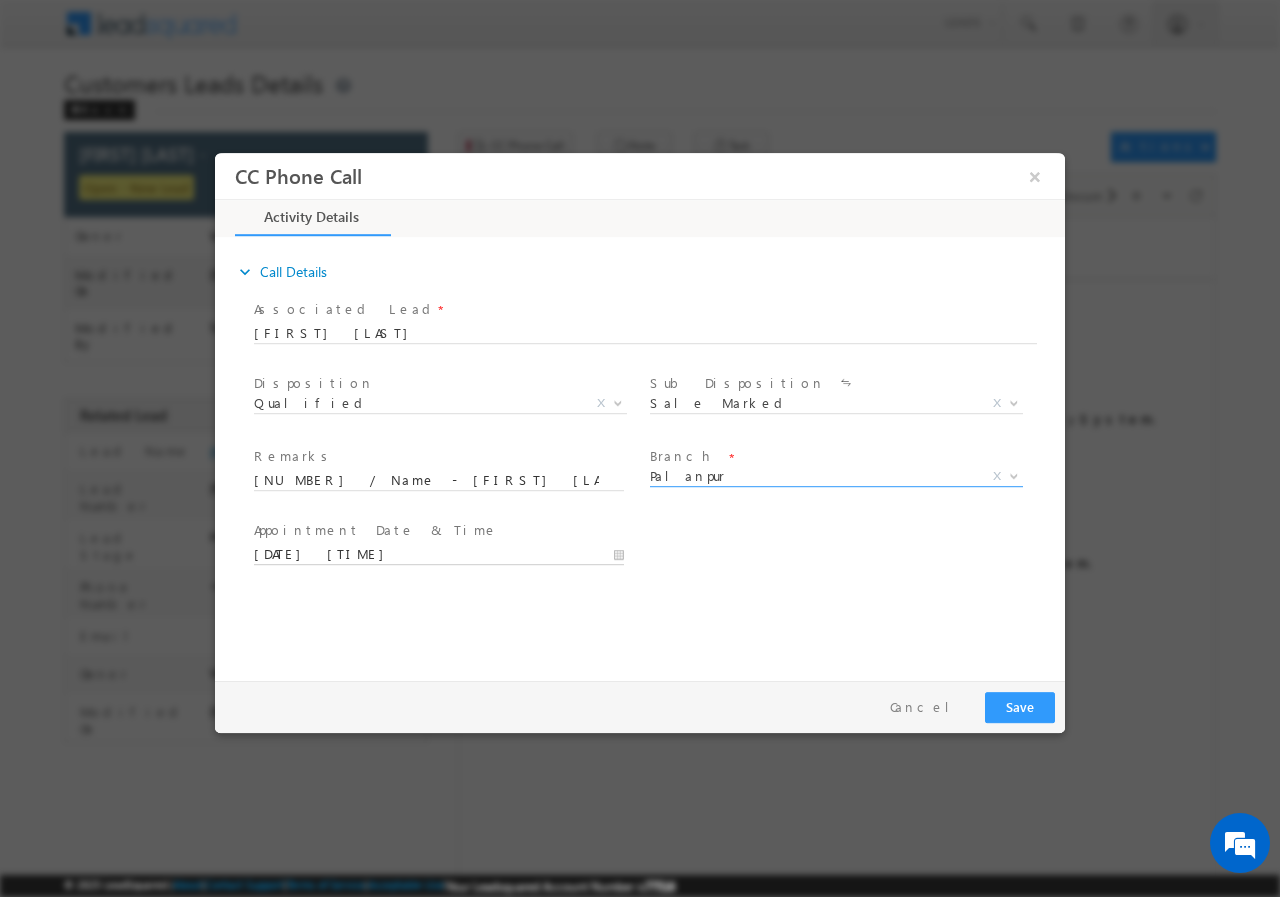 click on "07/15/2025 5:58 PM" at bounding box center [439, 554] 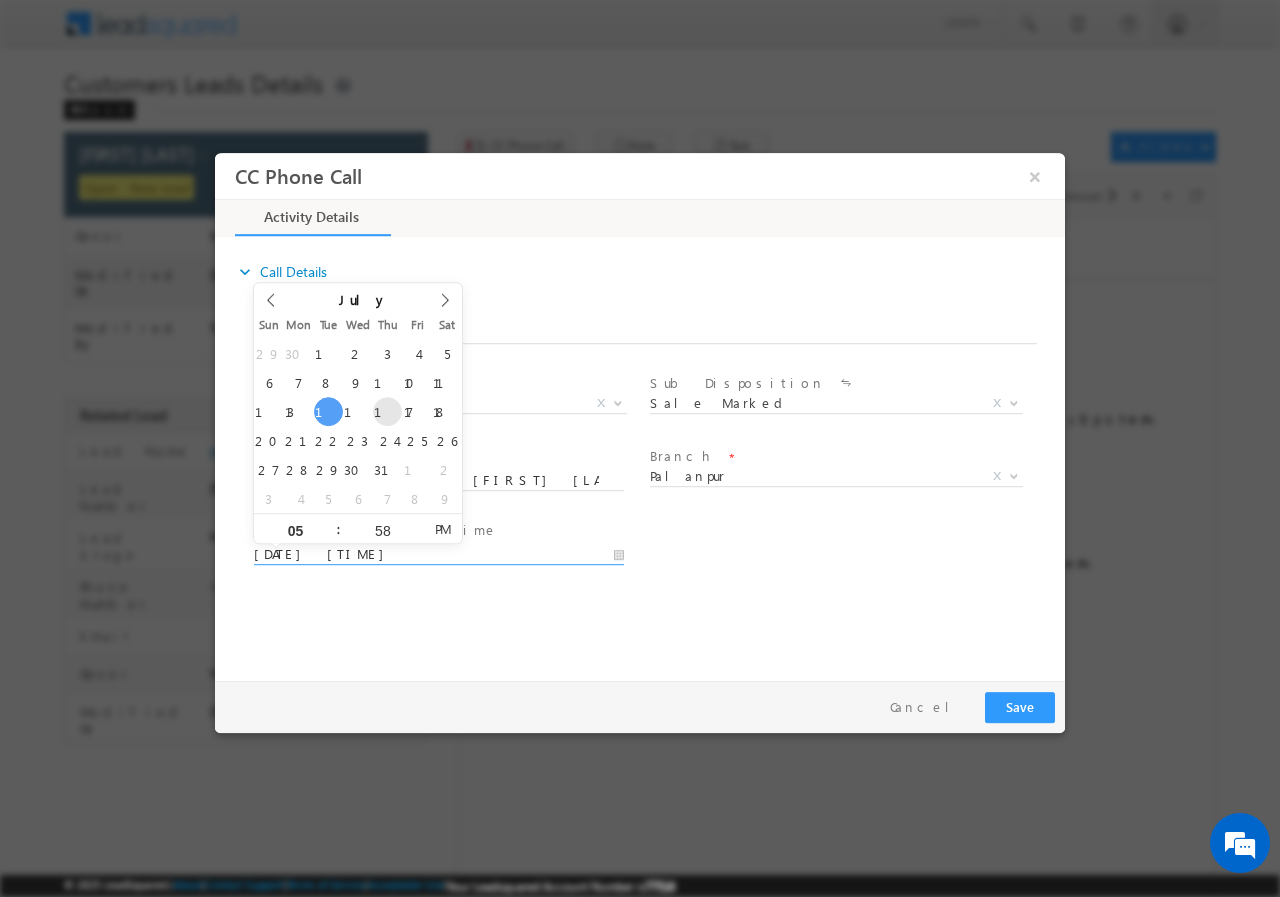 type on "07/17/2025 5:58 PM" 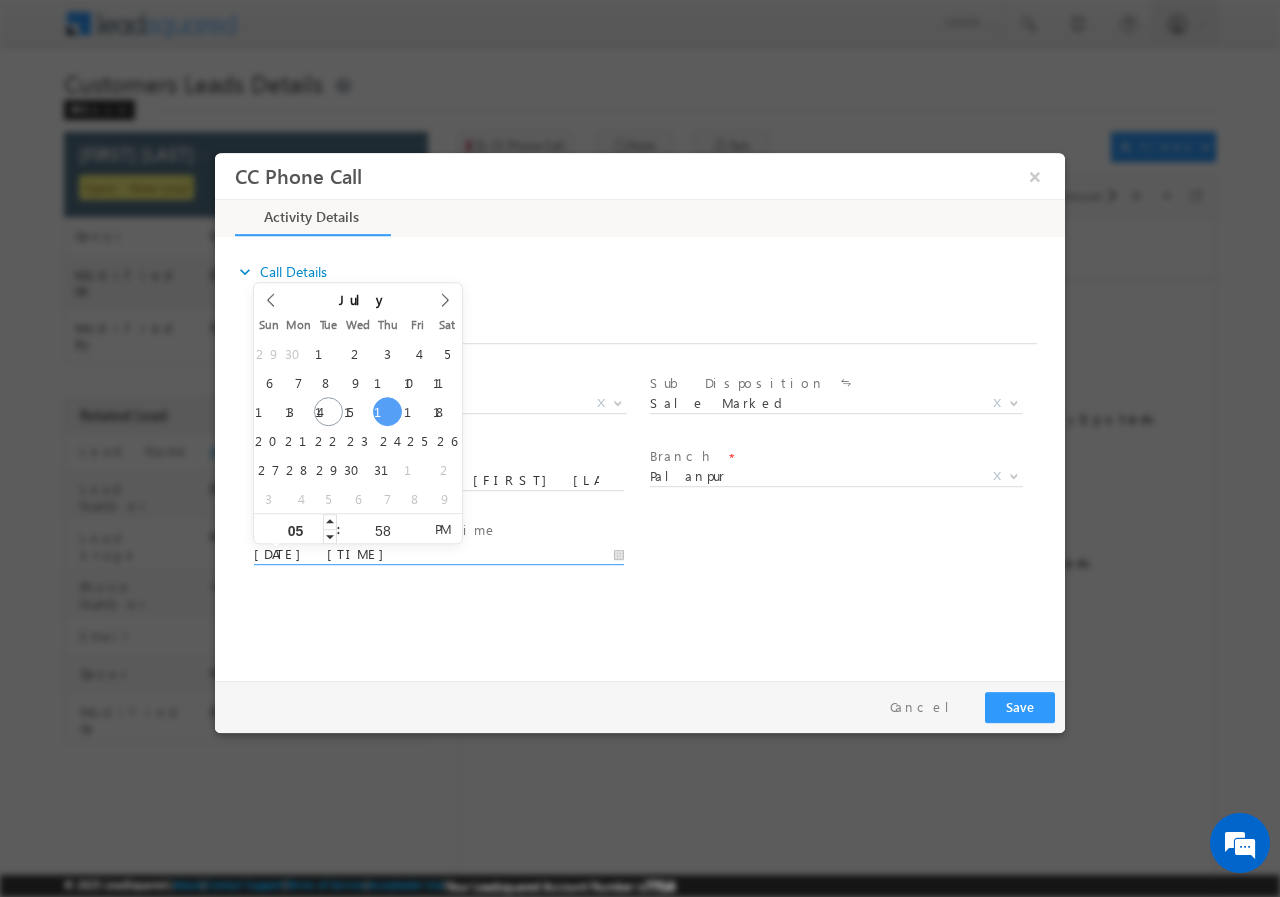 click on "05" at bounding box center (295, 529) 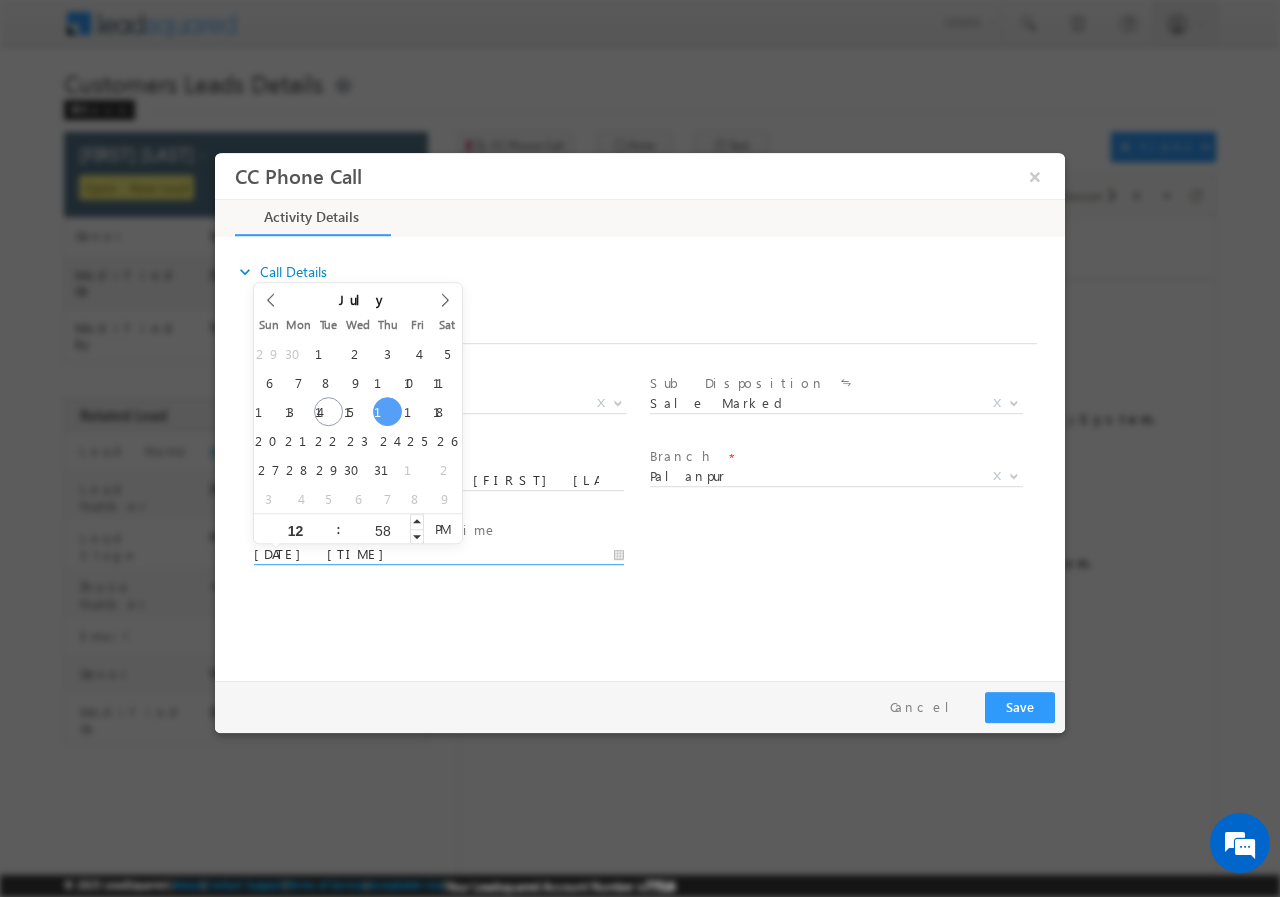 type on "12" 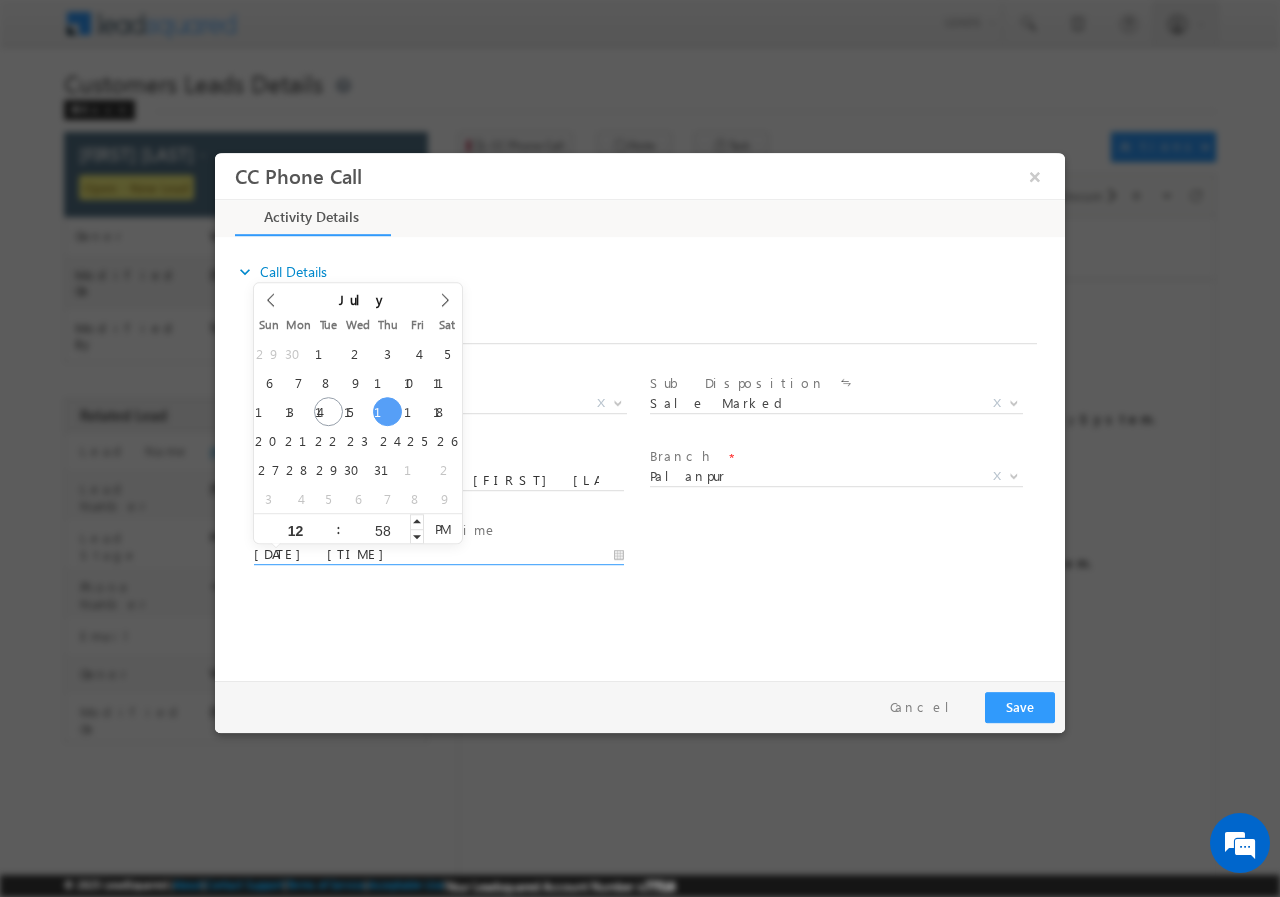 type on "07/17/2025 12:58 PM" 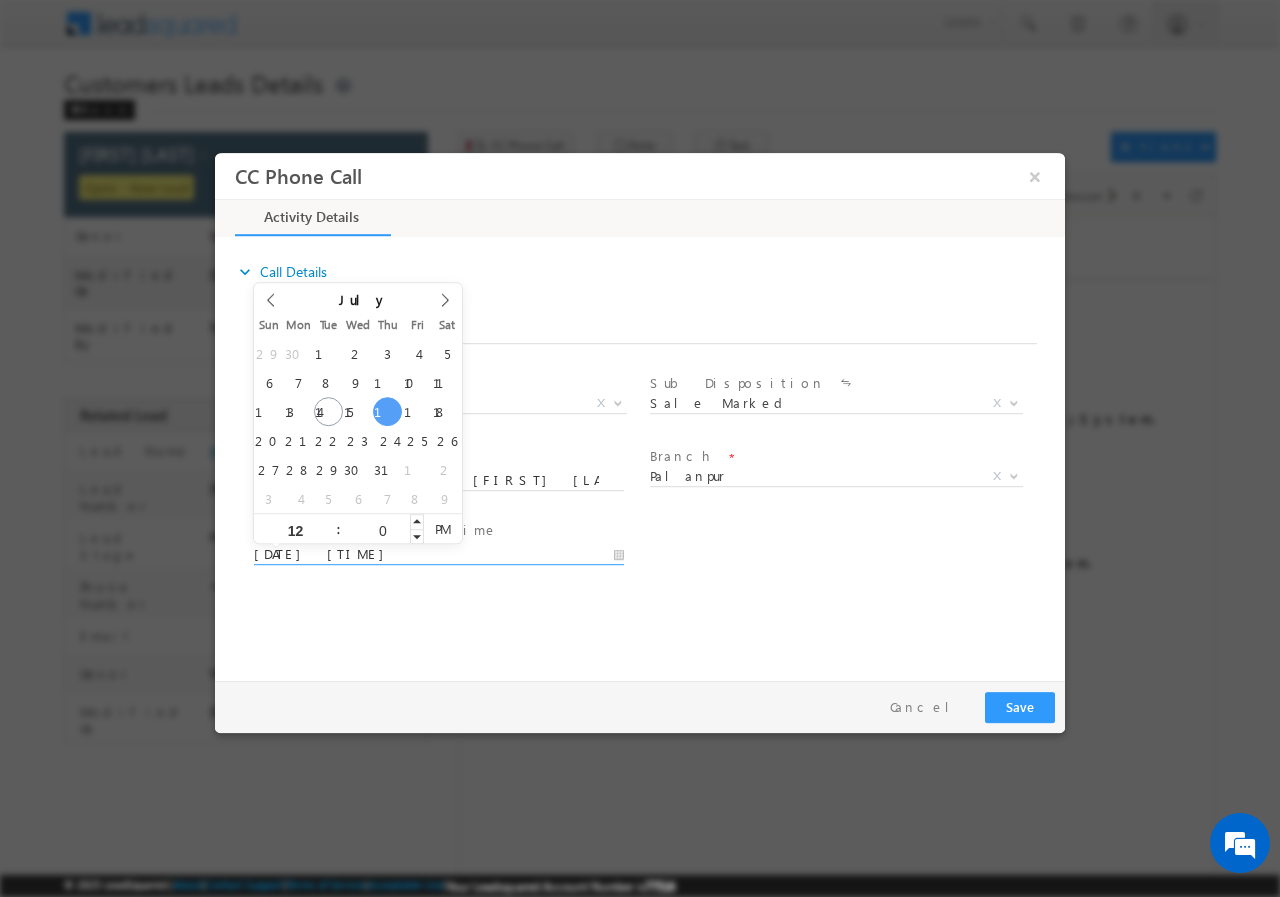 type on "00" 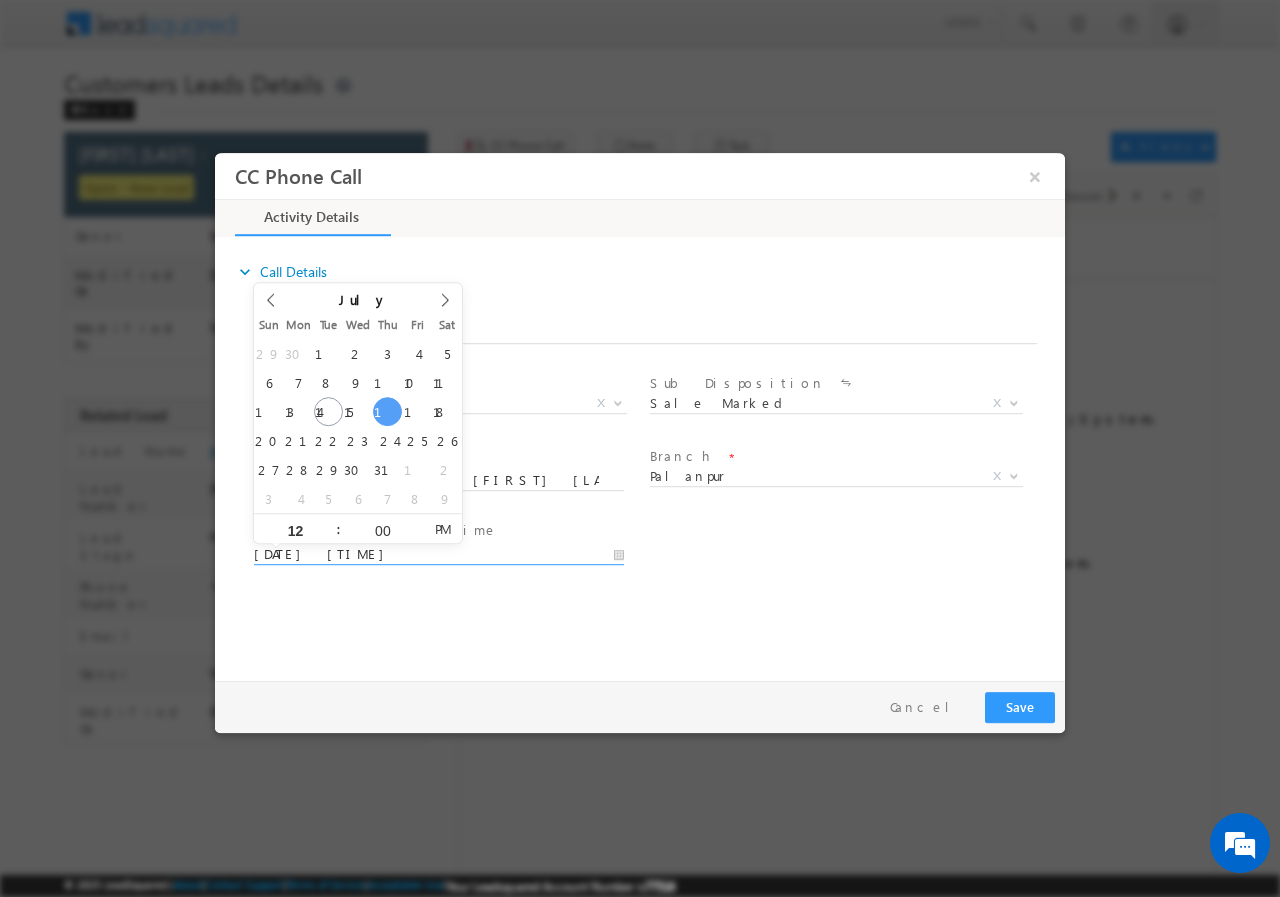 type on "07/17/2025 12:00 PM" 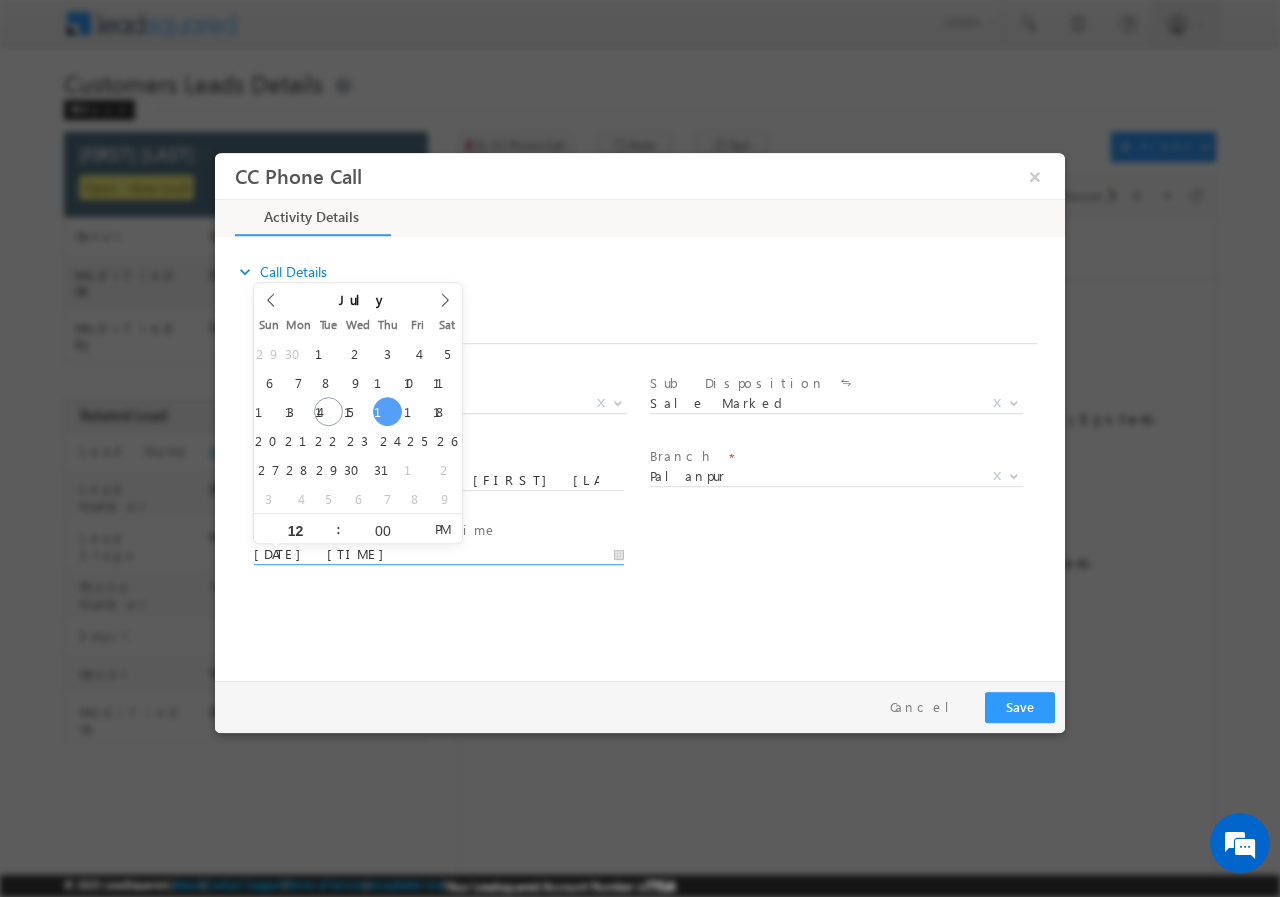 click on "User Branch
*
Appointment Date & Time
*
07/17/2025 12:00 PM" at bounding box center [657, 552] 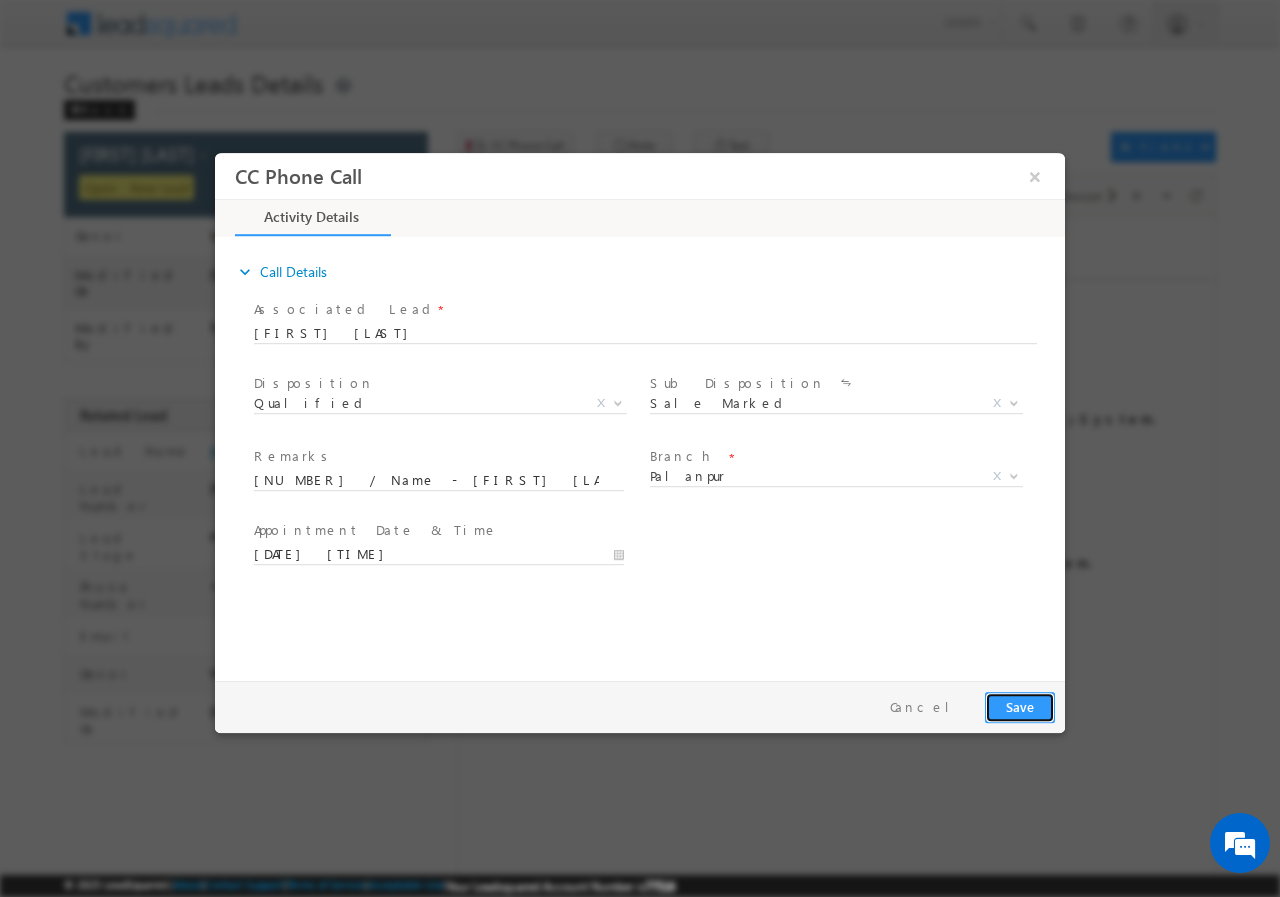 click on "Save" at bounding box center [1020, 706] 